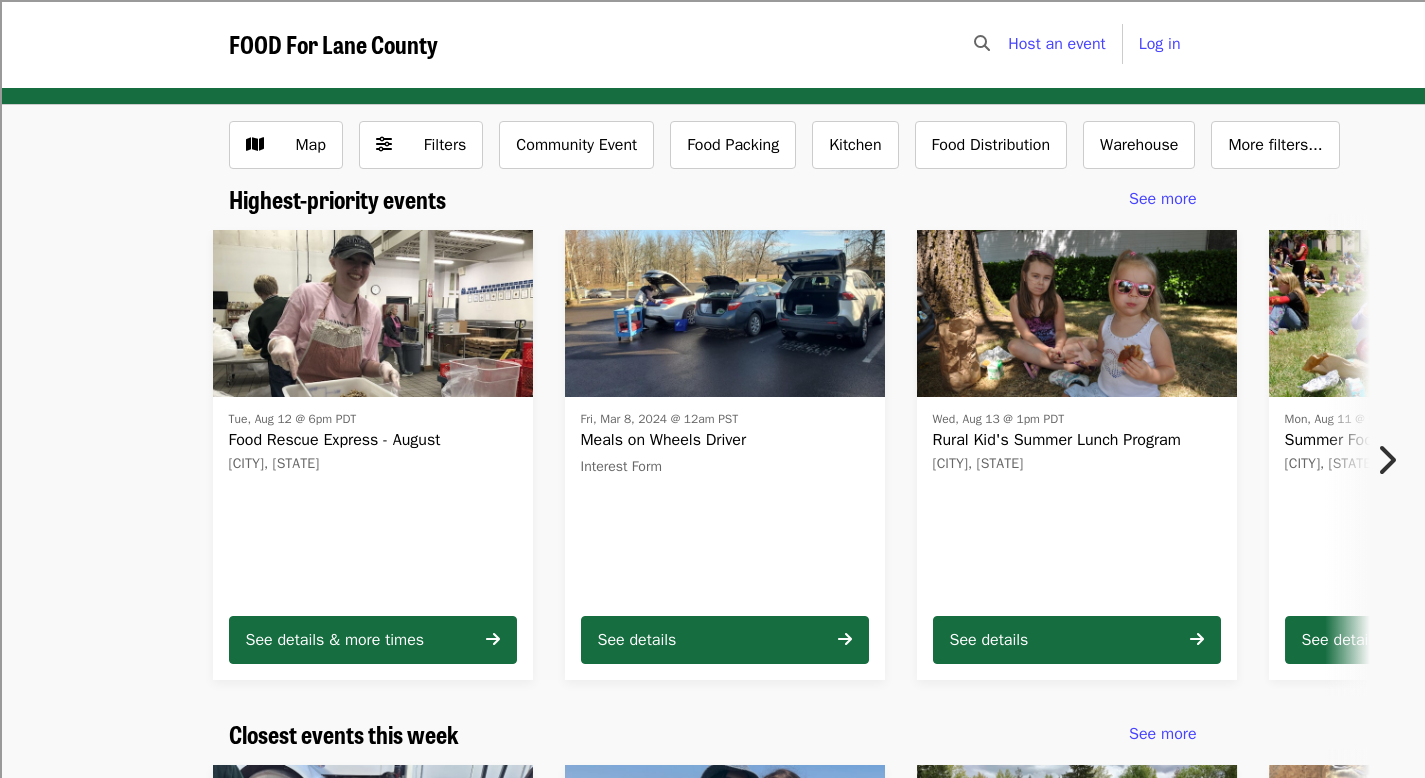 scroll, scrollTop: 64, scrollLeft: 0, axis: vertical 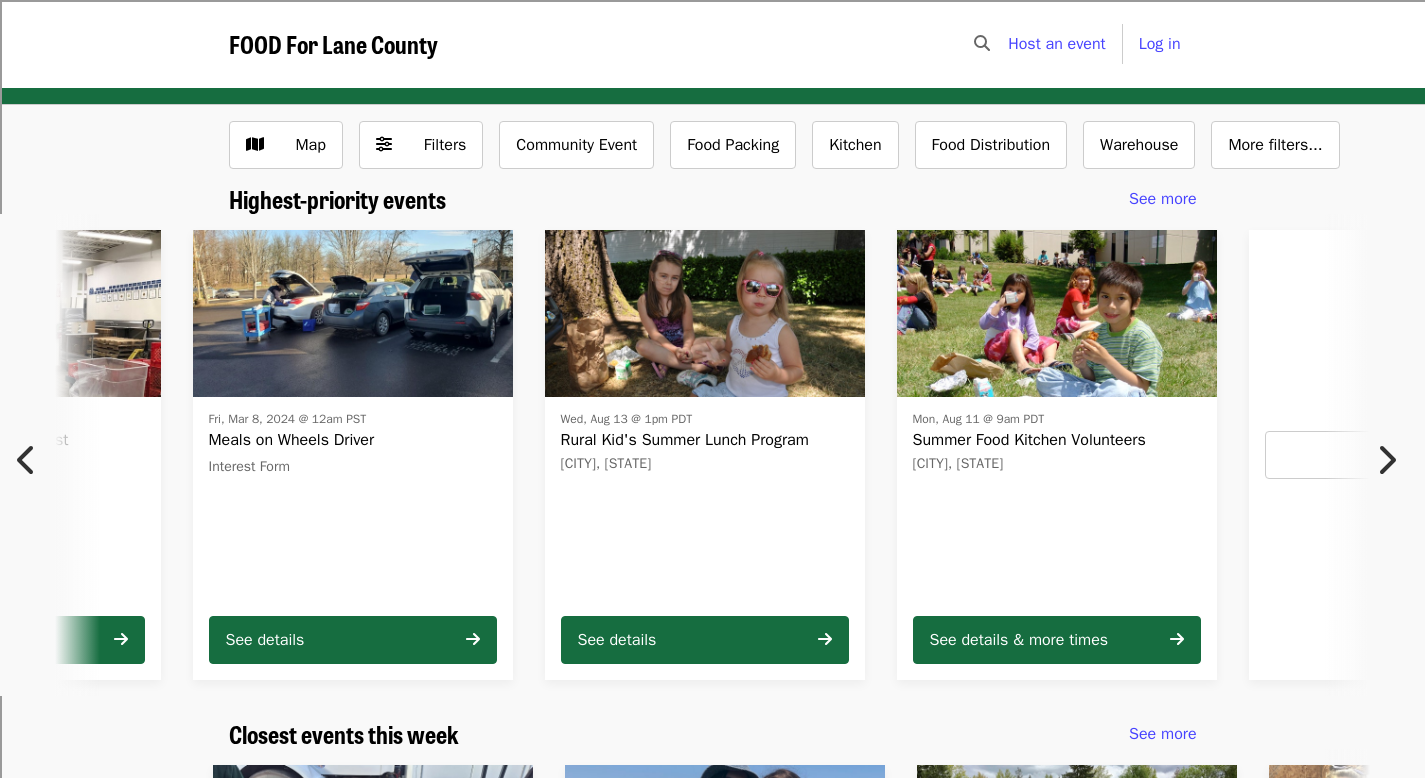 click on "Rural Kid's Summer Lunch Program" at bounding box center (705, 440) 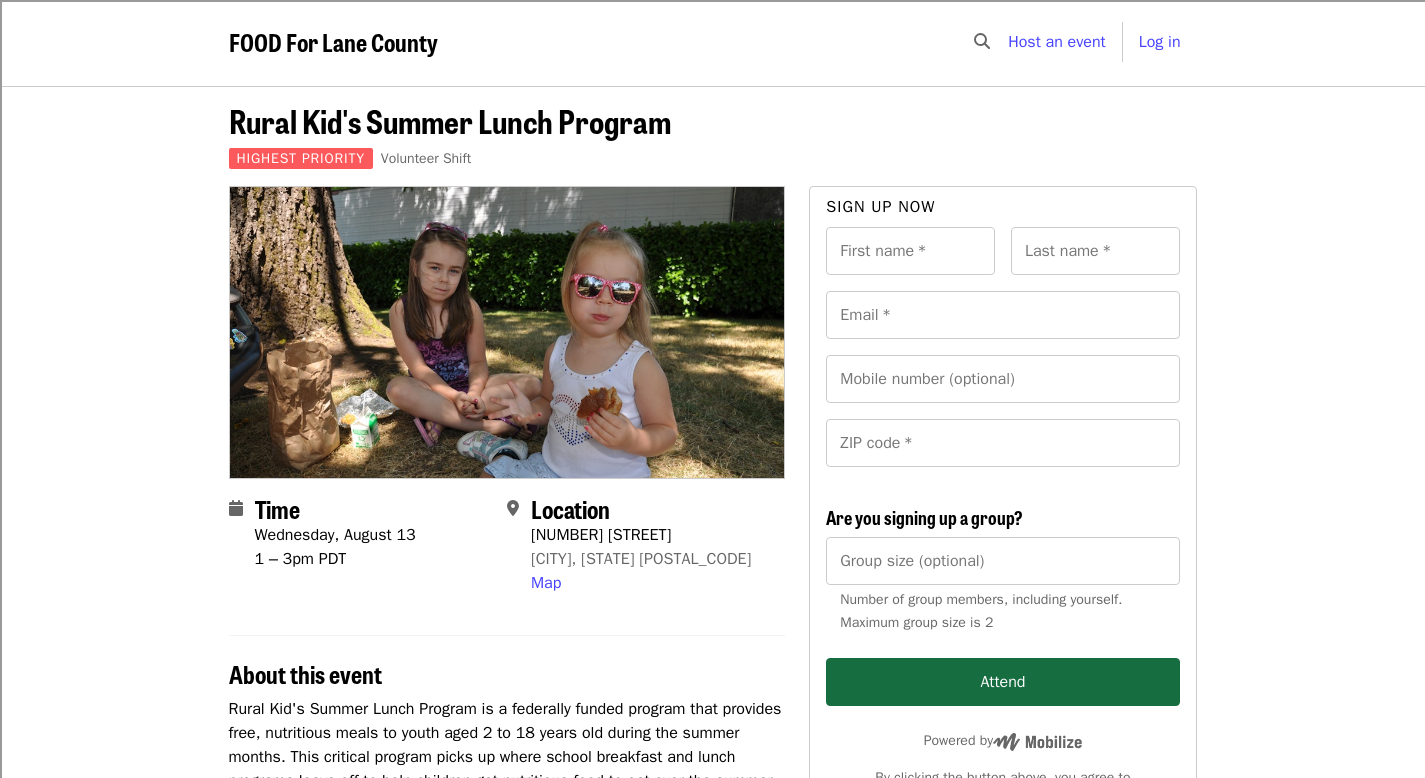 scroll, scrollTop: 0, scrollLeft: 0, axis: both 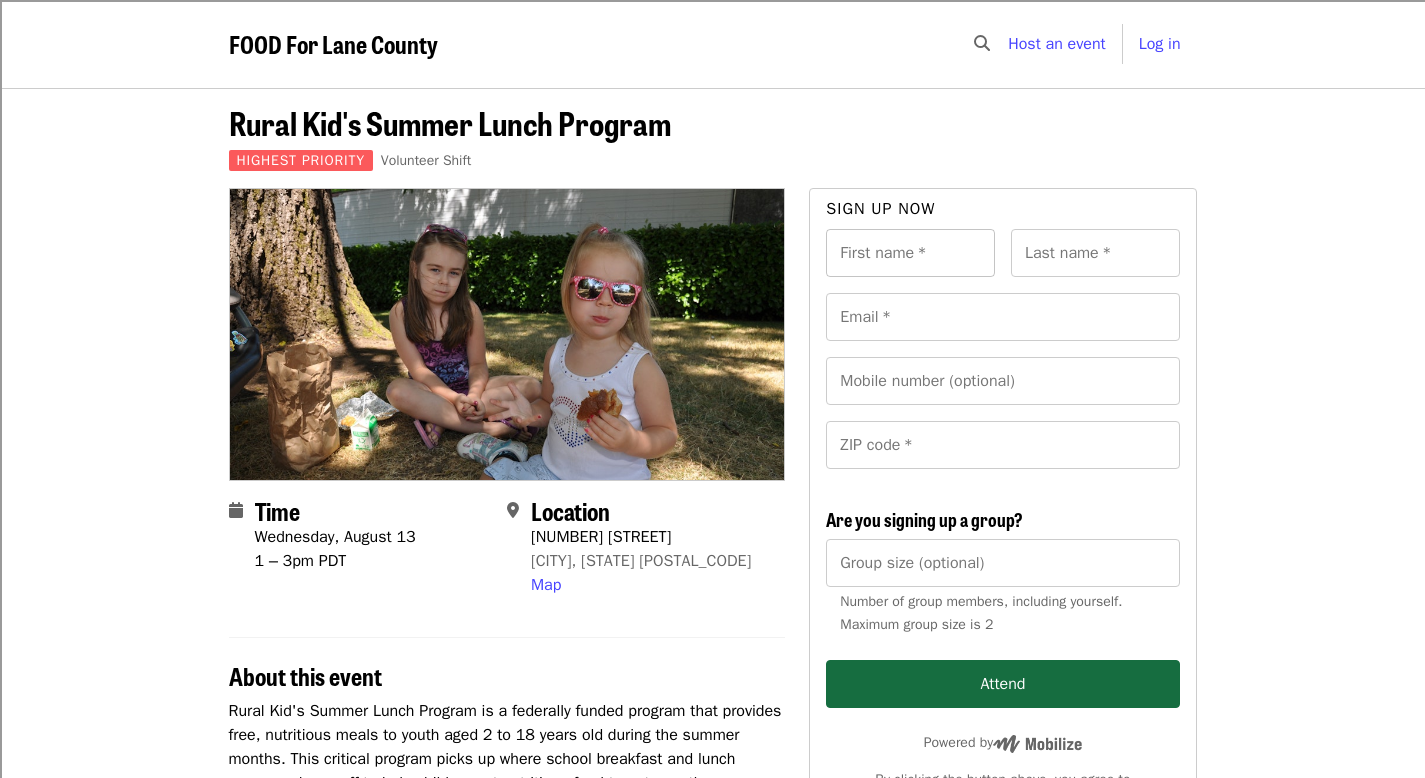 click on "First name   *" at bounding box center [910, 253] 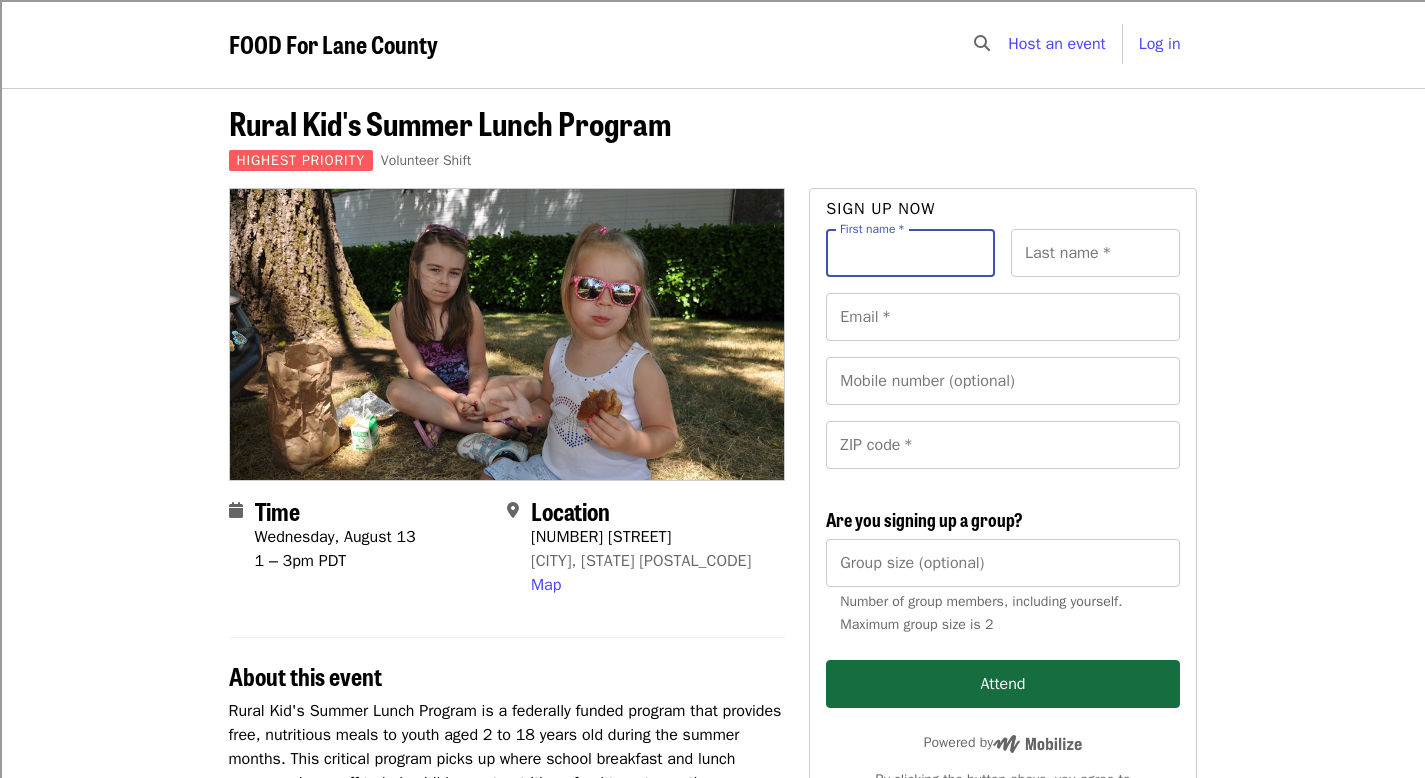 click on "Sign up now First name   * First name  * Last name   * Last name  * Email   * Email  * Mobile number (optional) Mobile number (optional) ZIP code   * ZIP code  * Are you signing up a group? Group size (optional) Group size (optional) Number of group members, including yourself. Maximum group size is 2 Attend Powered by  By clicking the button above, you agree to Mobilize's  Terms of Service  and  Privacy Policy . Mobilize is a service provider and will share your information with the event organizer, who may contact you. Message and data rates may apply. Text STOP to cancel, HELP for help. I want to receive text messages from FOOD For Lane County about how to stay involved." at bounding box center [1002, 576] 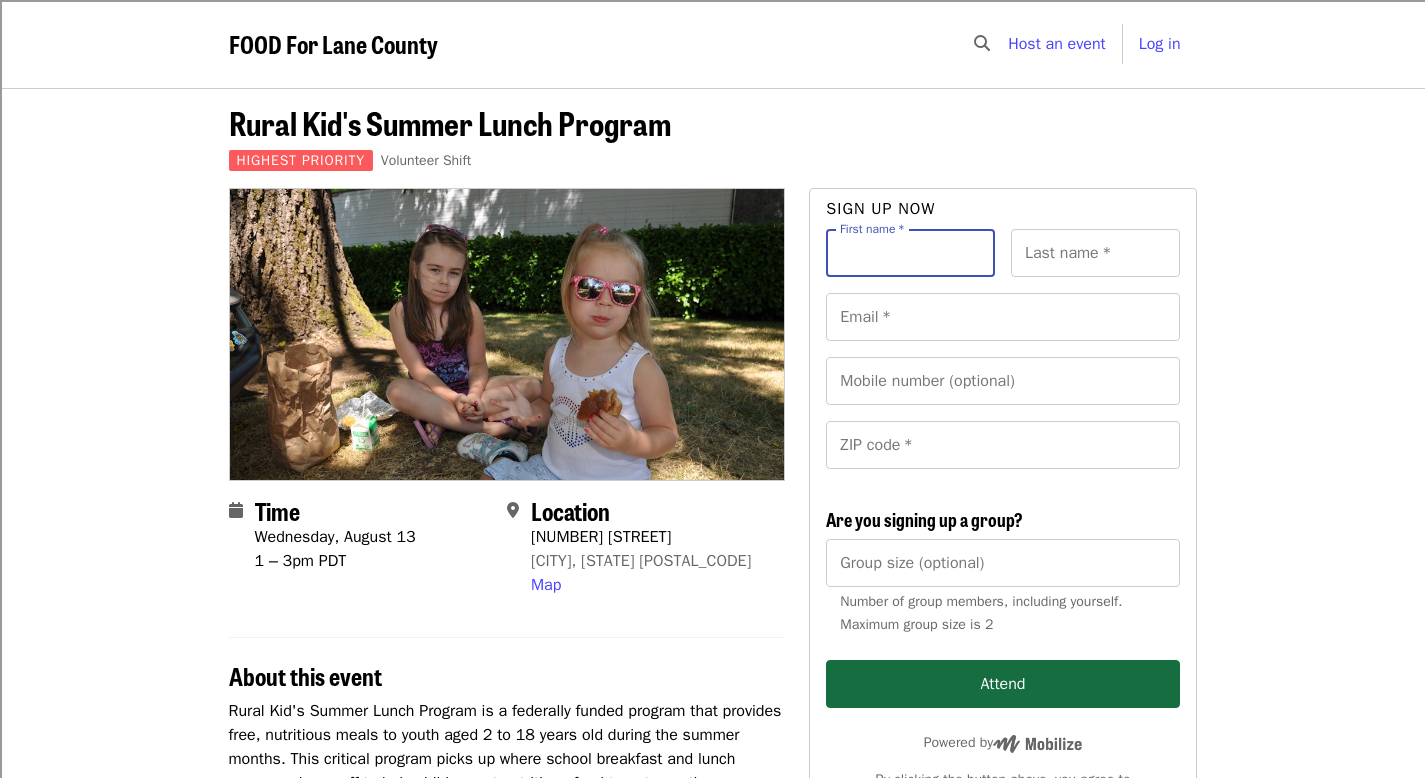 click on "First name   *" at bounding box center (910, 253) 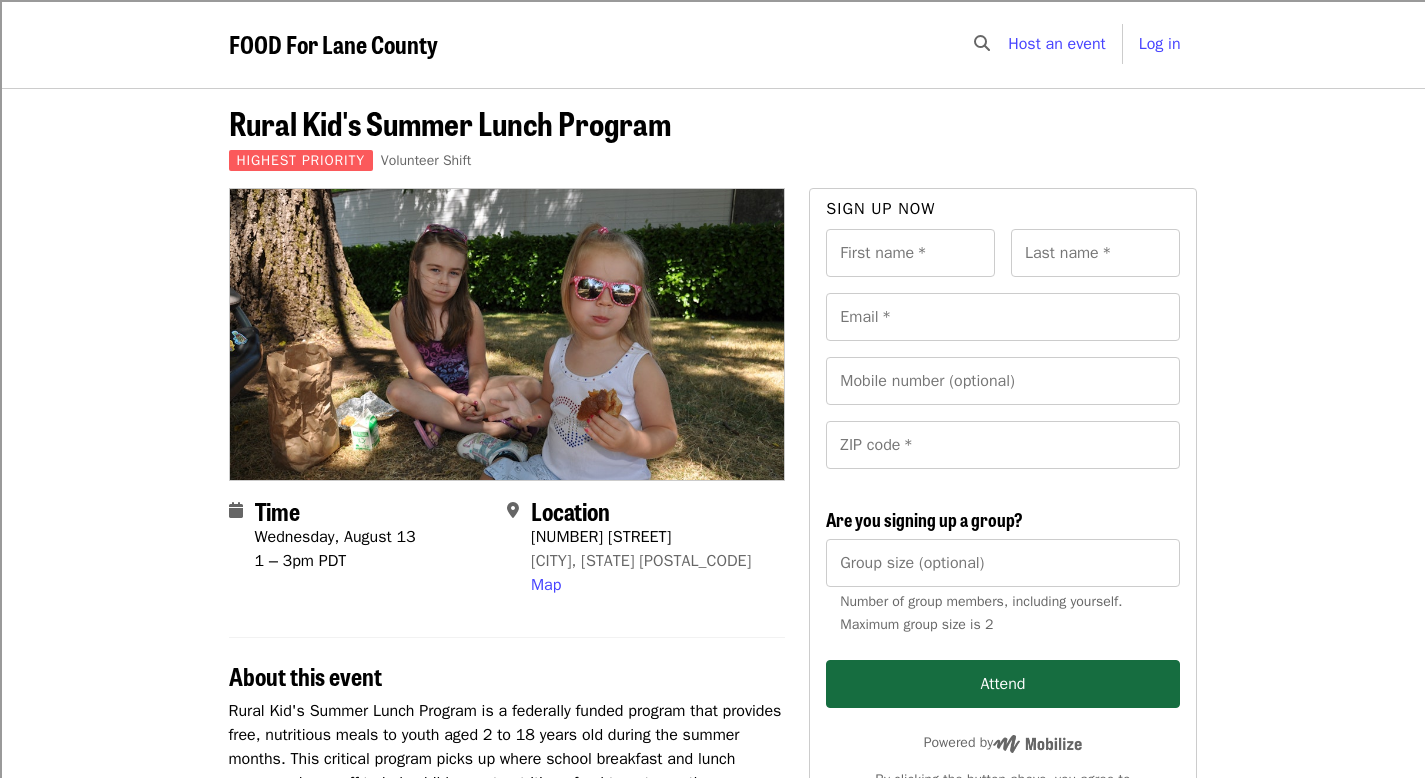 click on "Time Wednesday, August 13 1 – 3pm PDT Location [NUMBER] [STREET] [CITY], [STATE] [POSTAL_CODE] Map About this event Rural Kid's Summer Lunch Program is a federally funded program that provides free, nutritious meals to youth aged 2 to 18 years old during the summer months.  This critical program picks up where school breakfast and lunch programs leave off to help children get nutritious food to eat over the summer.  FOOD For Lane County is delivering packed lunches to multiple sites in Oakridge and Dexter.
We are looking for help creating these weekly lunch bags for kiddos.
This volunteer opportunity involves standing on concrete for the duration of the event.  Please wear close toed shoes. Accessibility This event meets ADA standards Have accessibility questions? Reply to your registration email to confirm your requirements or request more information. Map Keyboard shortcuts Map Data Map data ©2025 Google Map data ©2025 Google 1 km  Click to toggle between metric and imperial units Terms Report a map error" at bounding box center [713, 884] 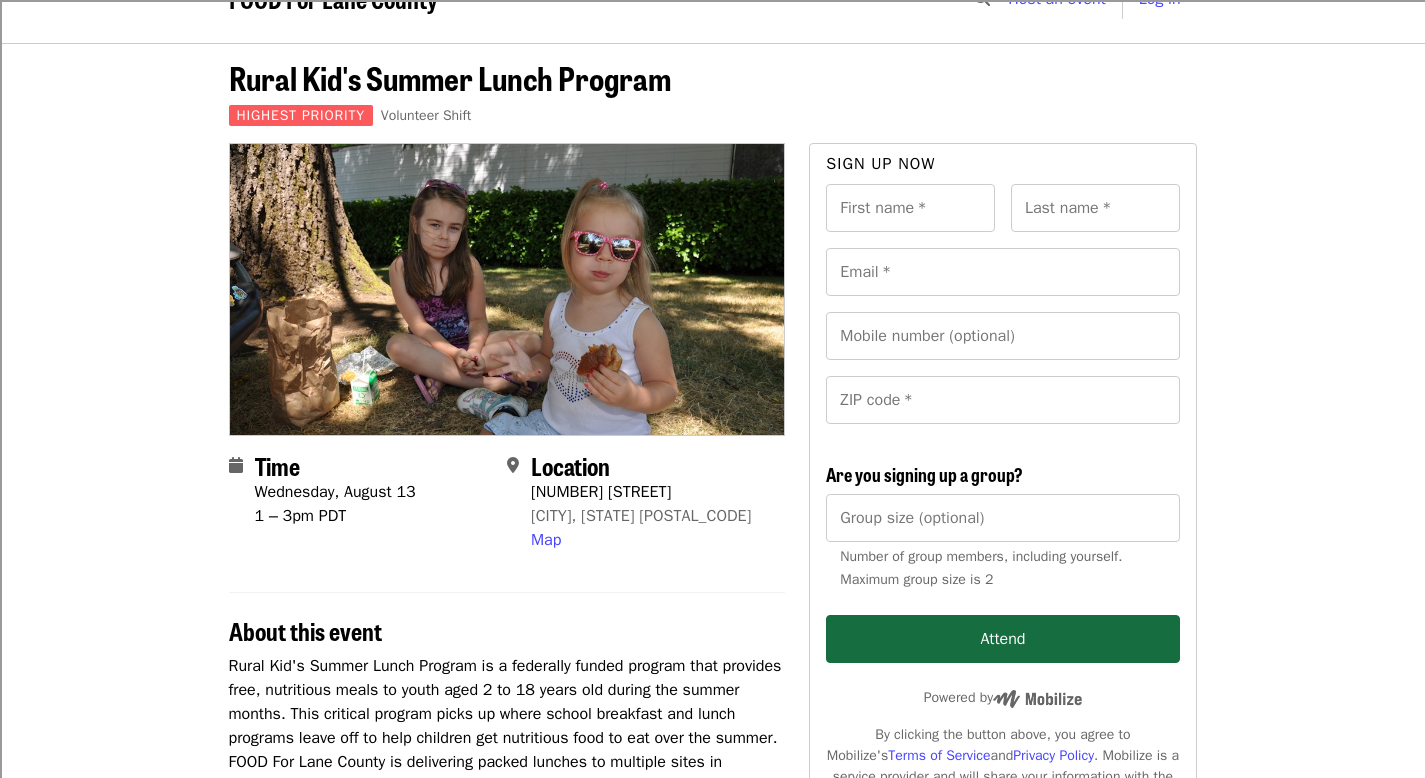 scroll, scrollTop: 0, scrollLeft: 0, axis: both 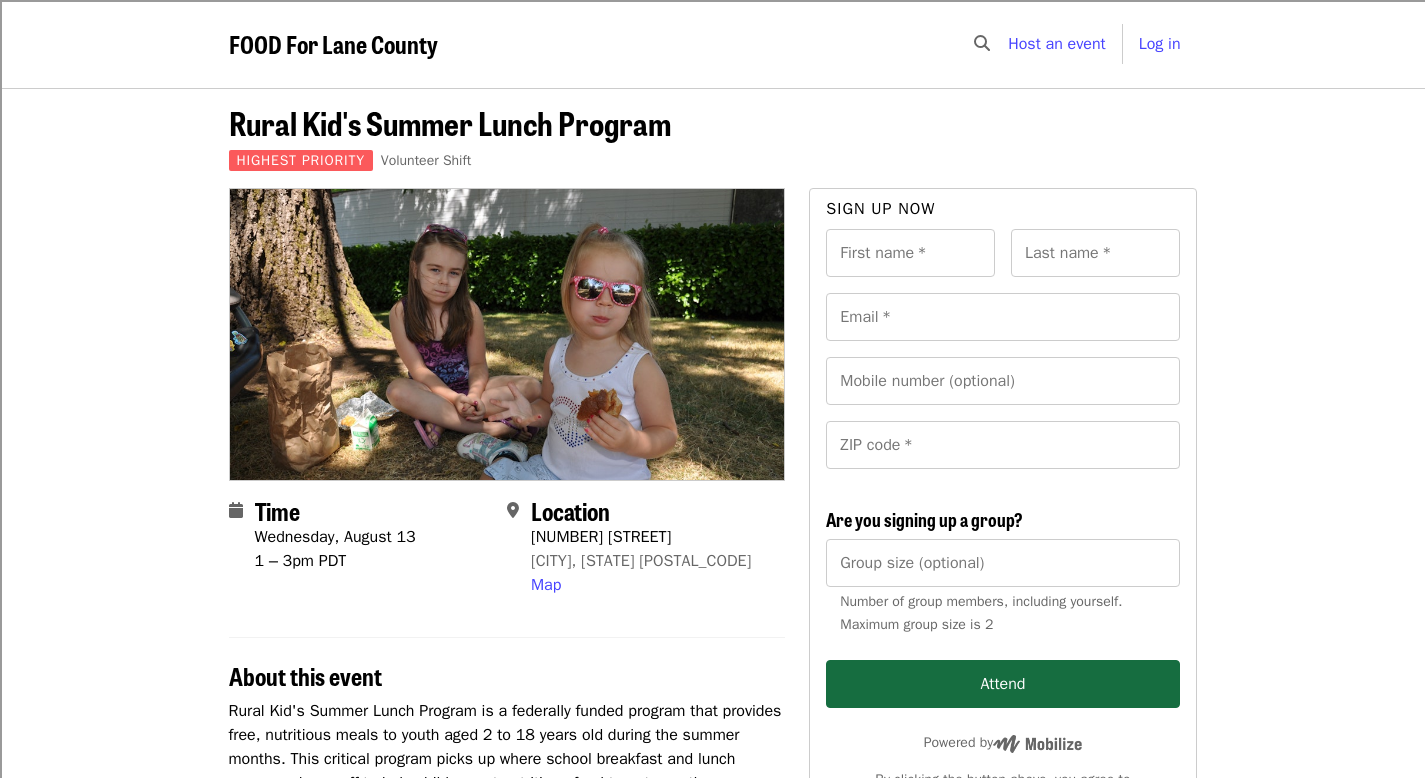 click on "FOOD For Lane County" at bounding box center (333, 43) 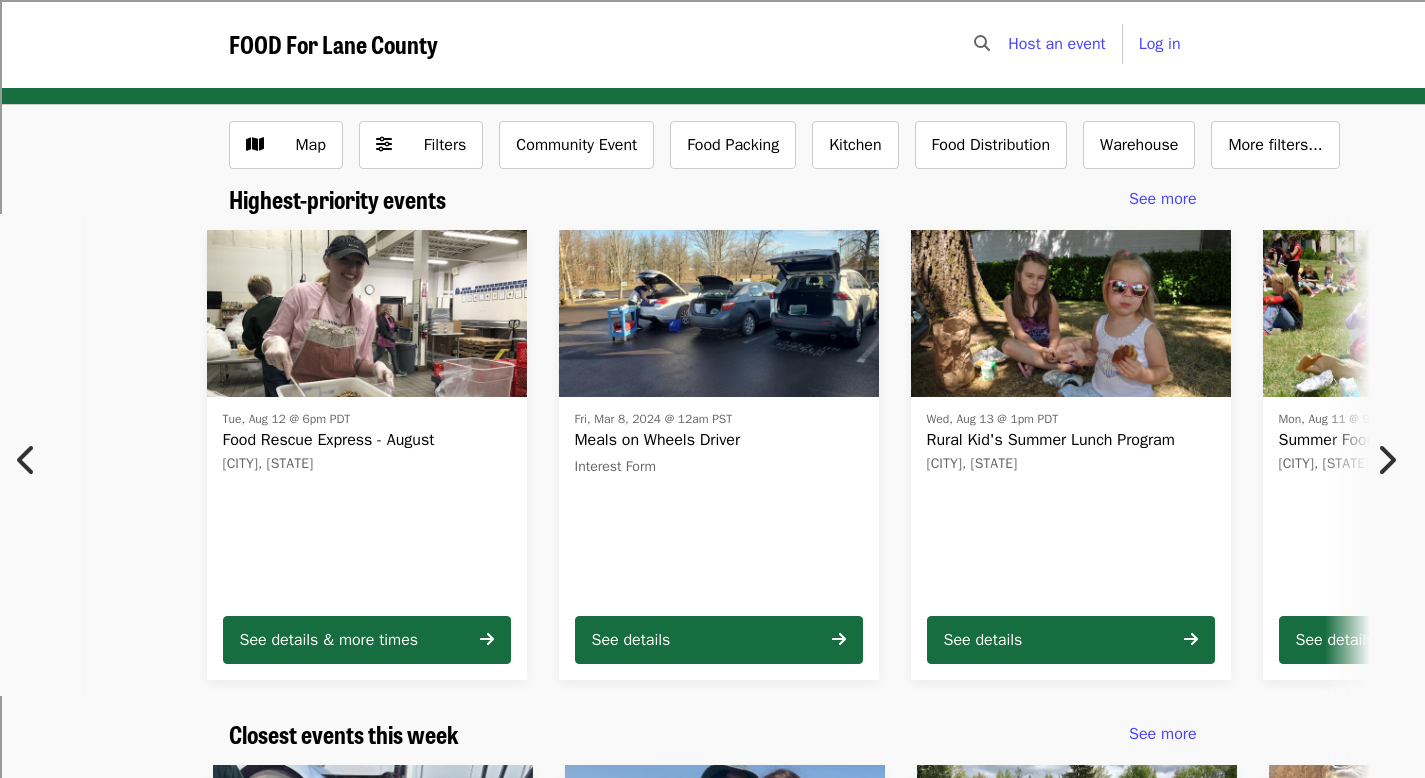 scroll, scrollTop: 0, scrollLeft: 0, axis: both 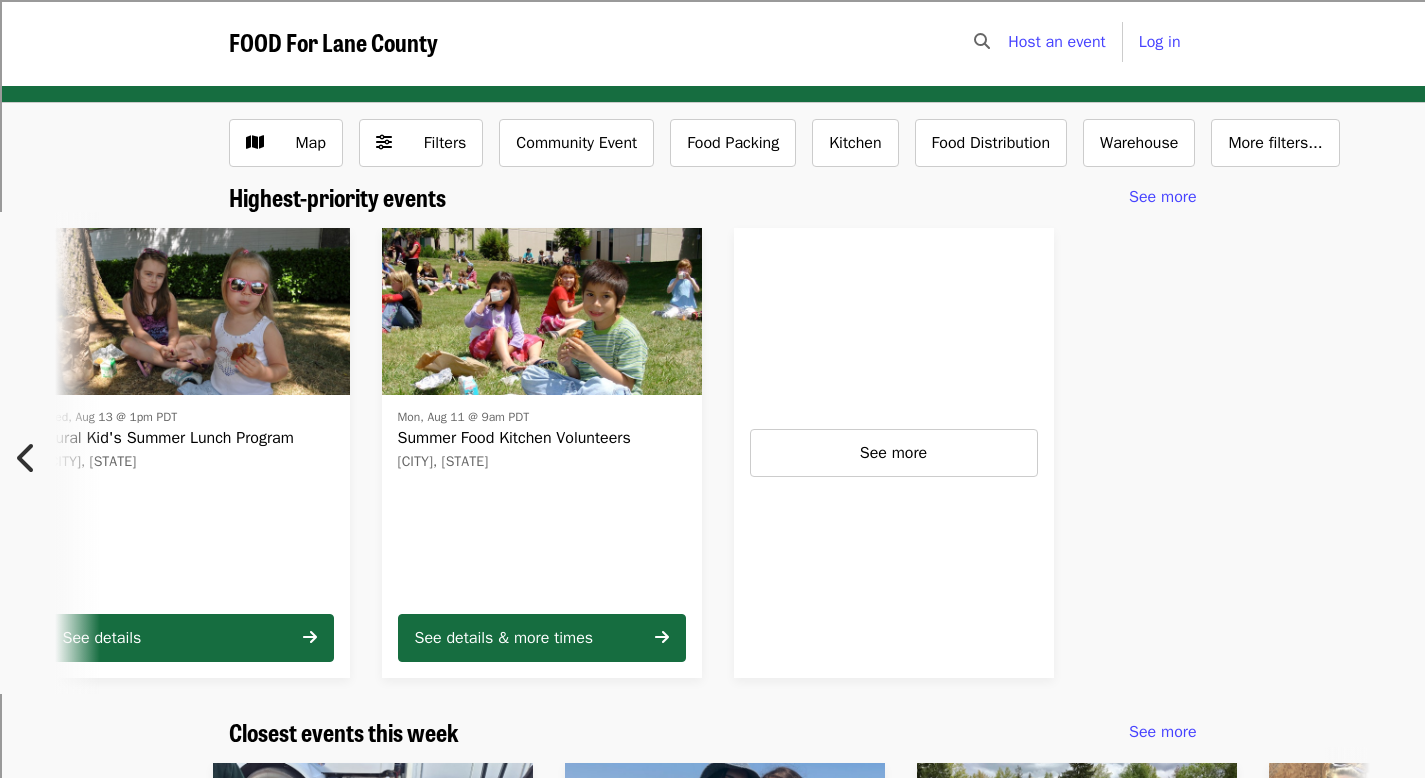 click on "Mon, Aug 11 @ 9am PDT Summer Food Kitchen Volunteers [CITY], [STATE]" at bounding box center (542, 500) 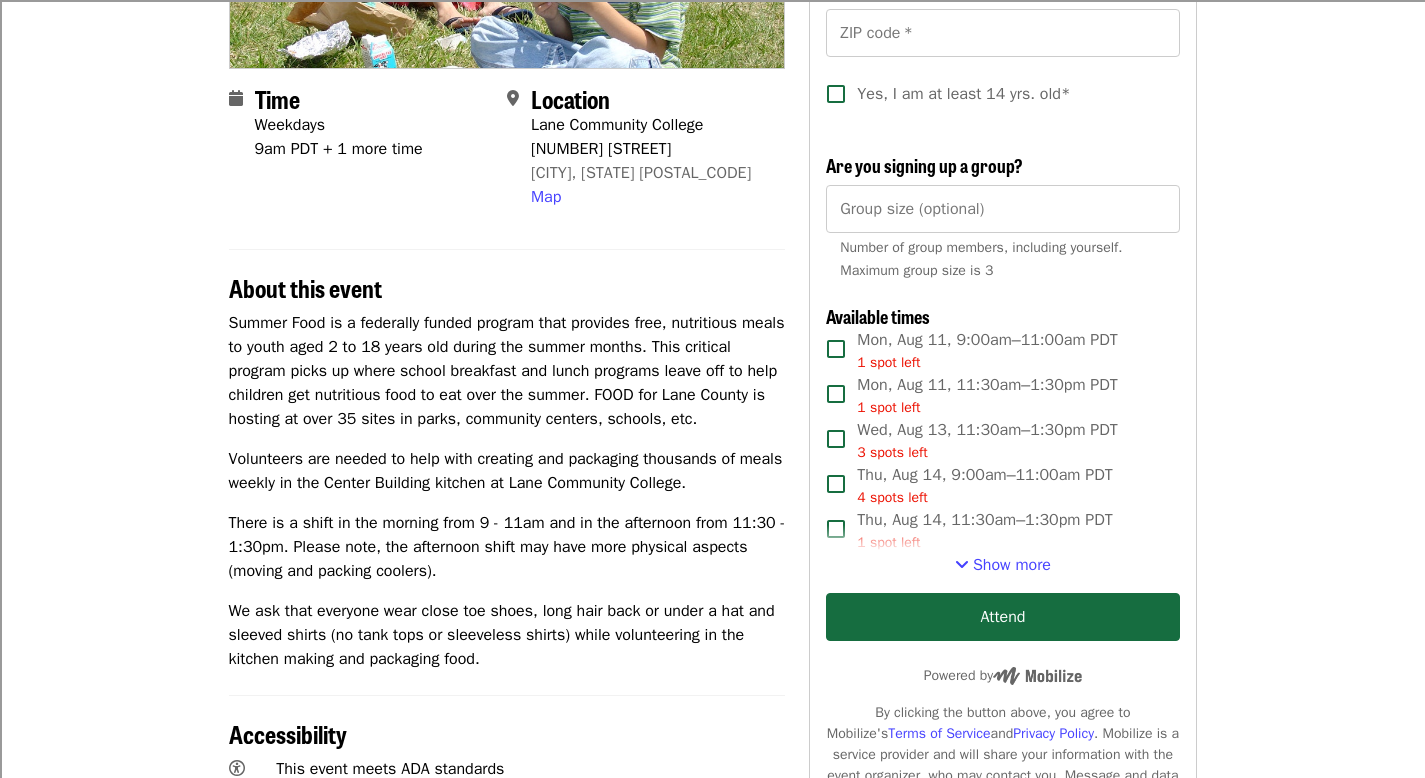 scroll, scrollTop: 411, scrollLeft: 0, axis: vertical 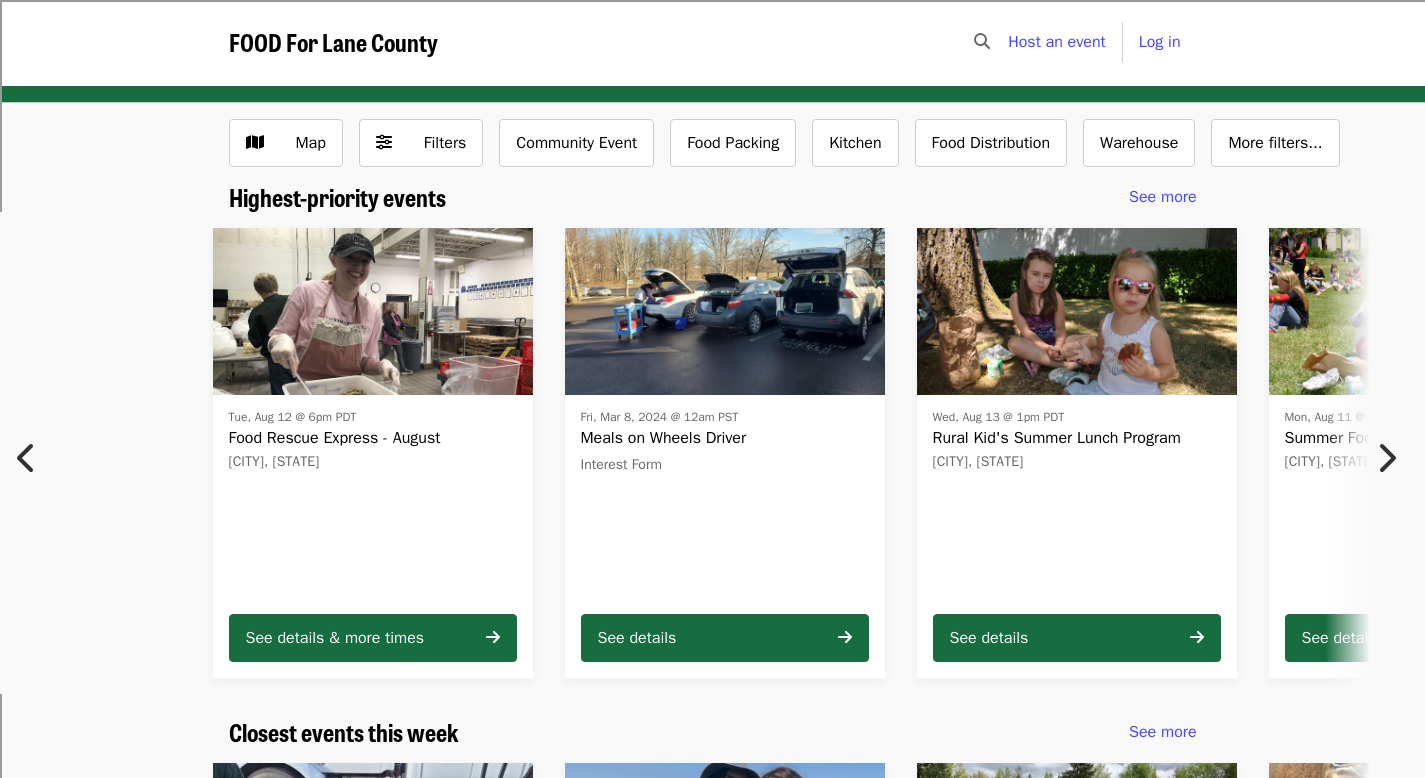 click on "Meals on Wheels Driver" at bounding box center [725, 438] 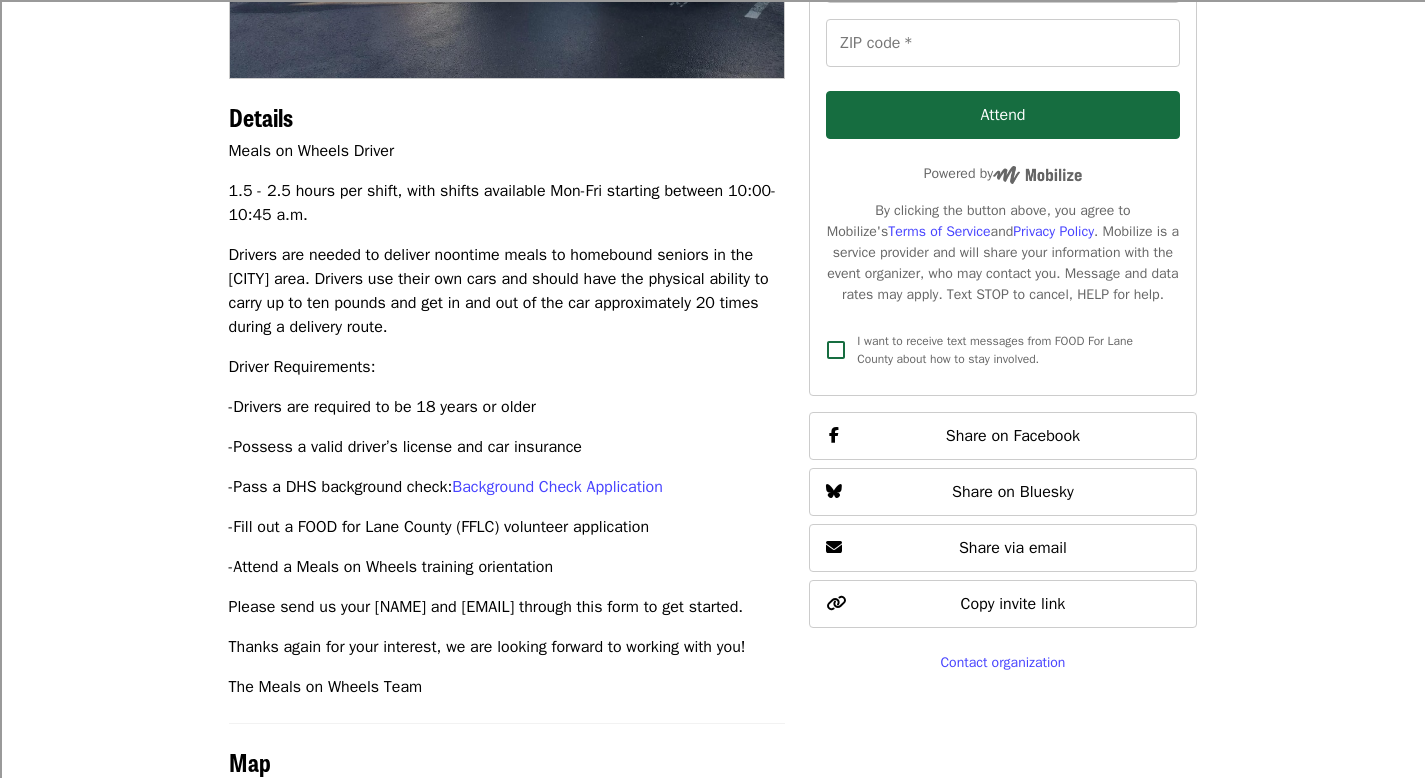 scroll, scrollTop: 0, scrollLeft: 0, axis: both 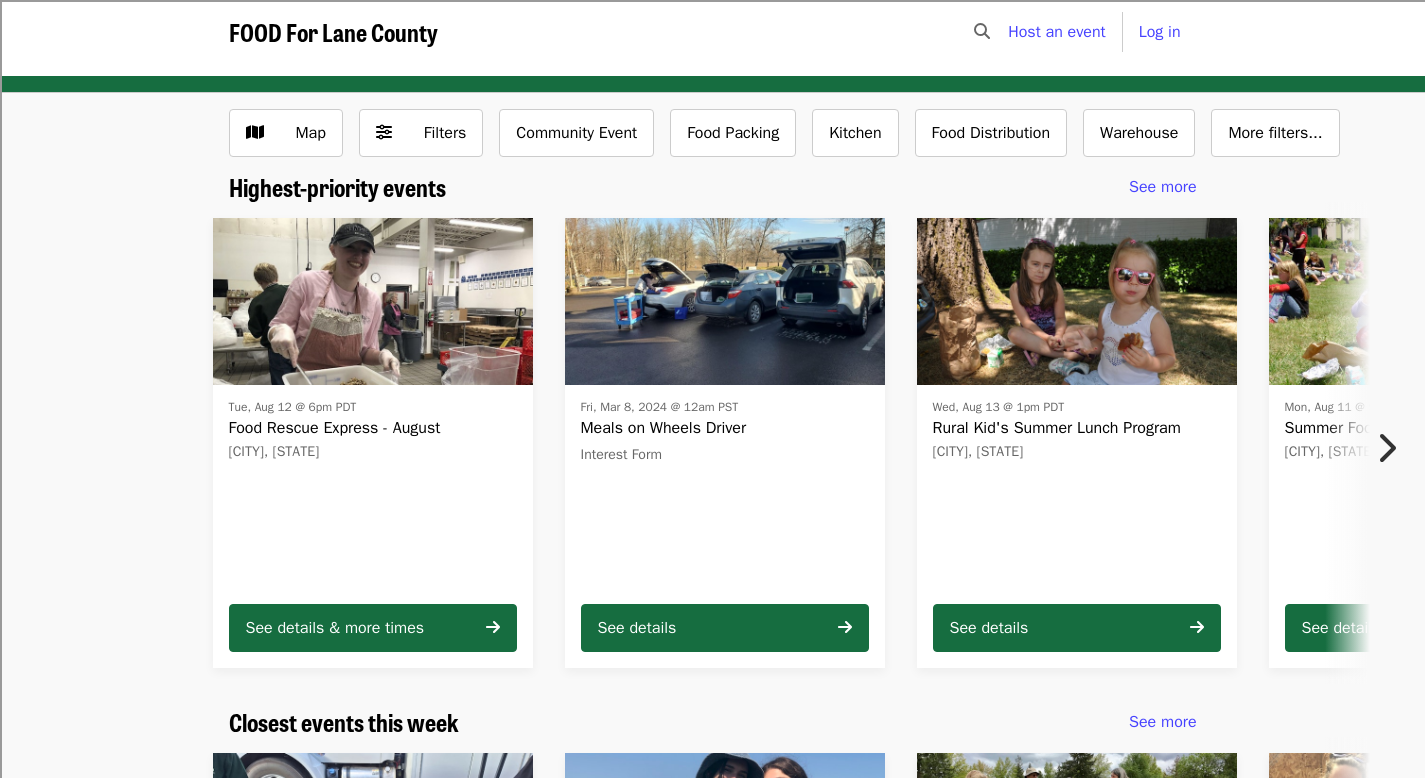 click on "[CITY], [STATE]" at bounding box center [373, 452] 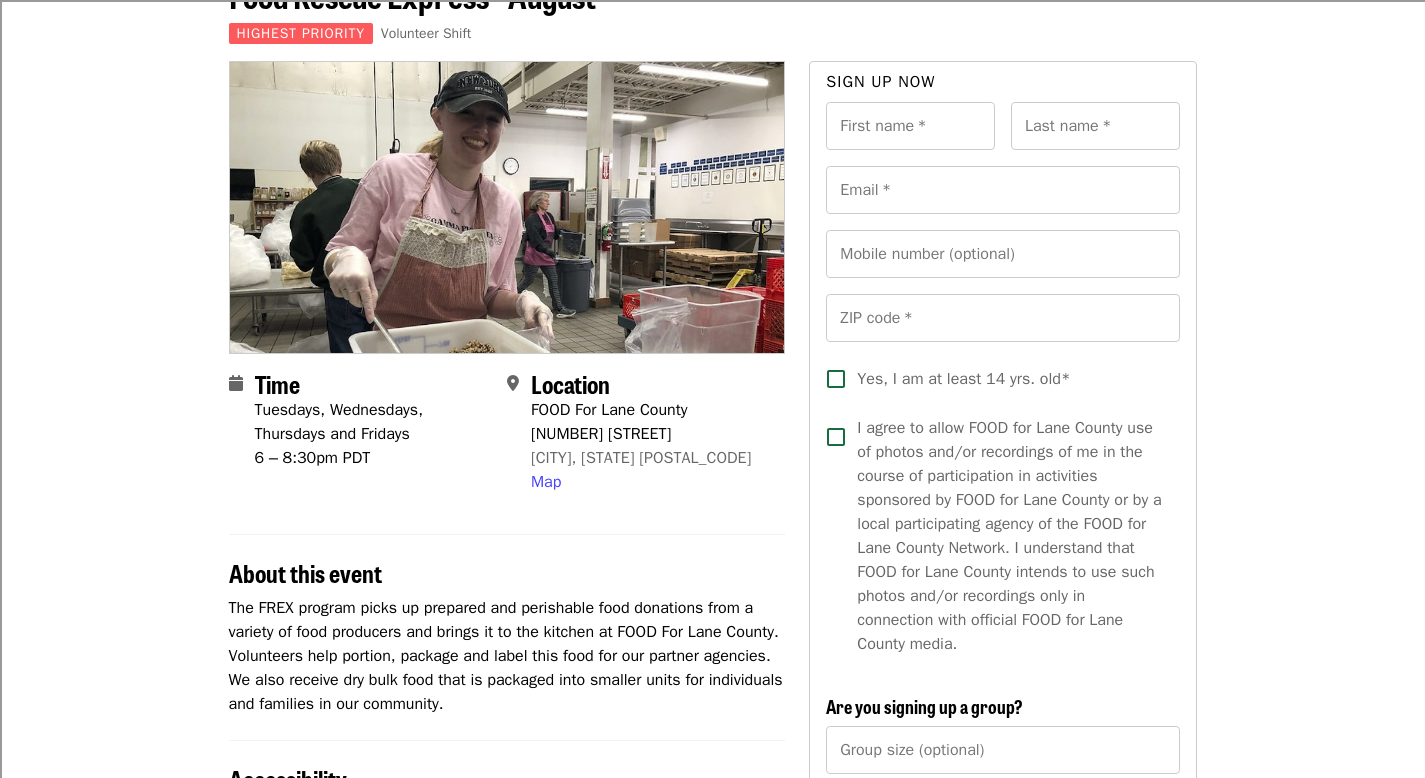 scroll, scrollTop: 258, scrollLeft: 0, axis: vertical 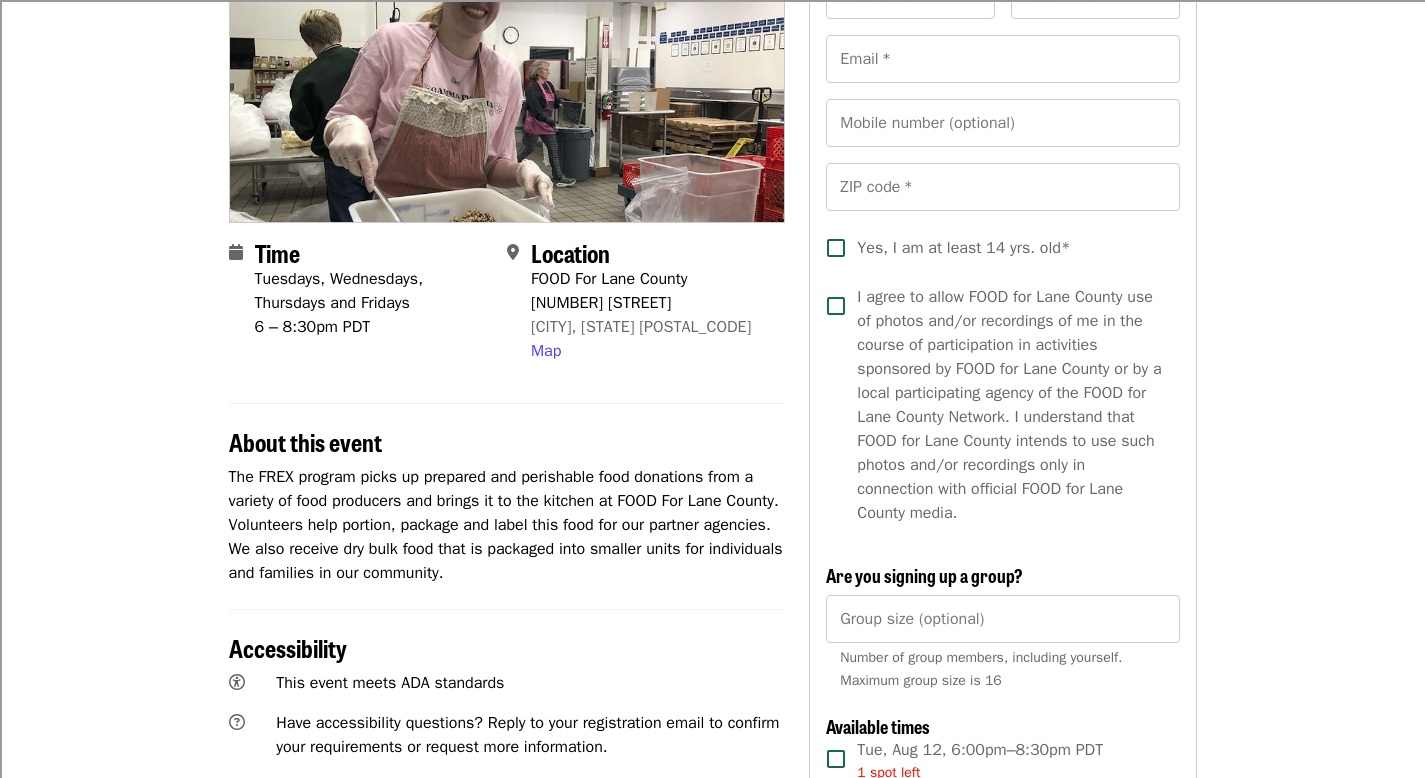 click on "About this event" at bounding box center (305, 441) 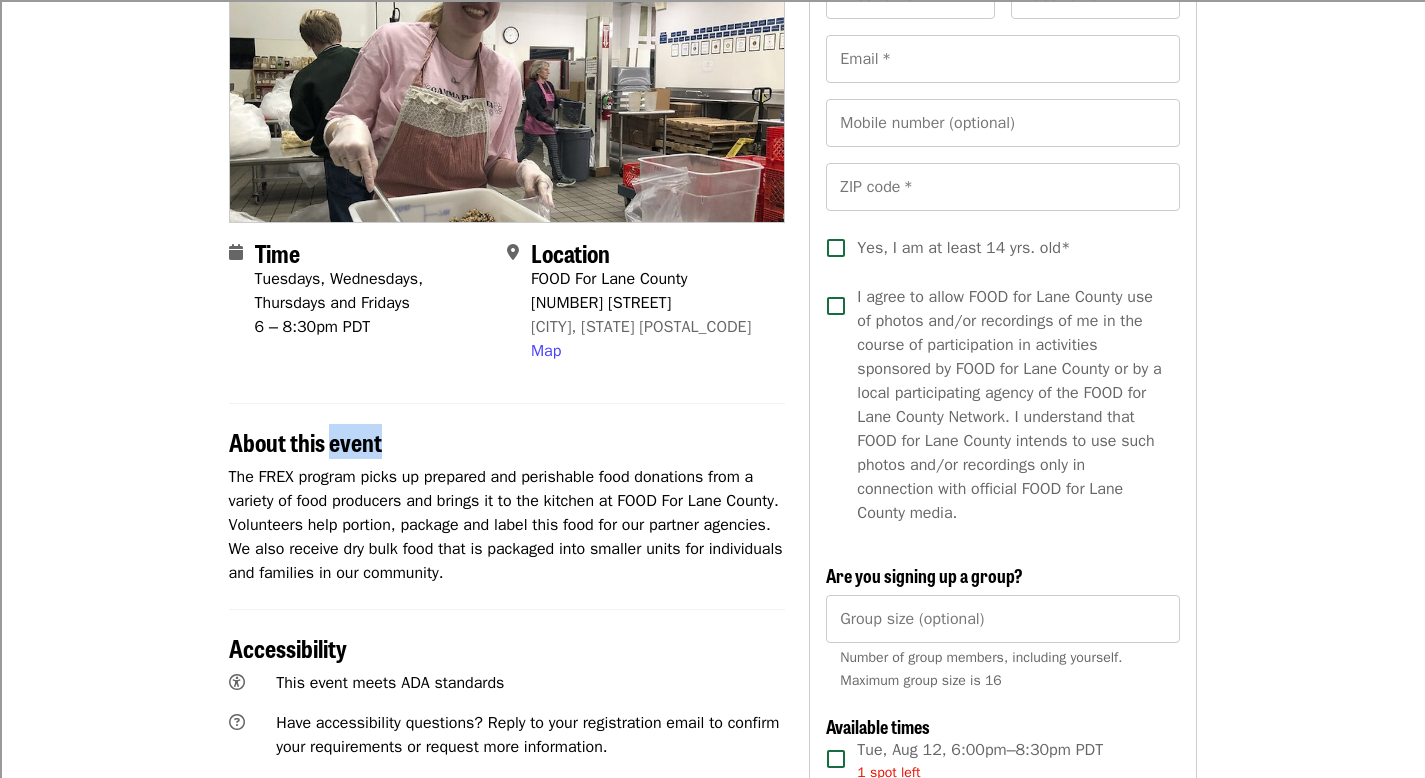 click on "About this event" at bounding box center (305, 441) 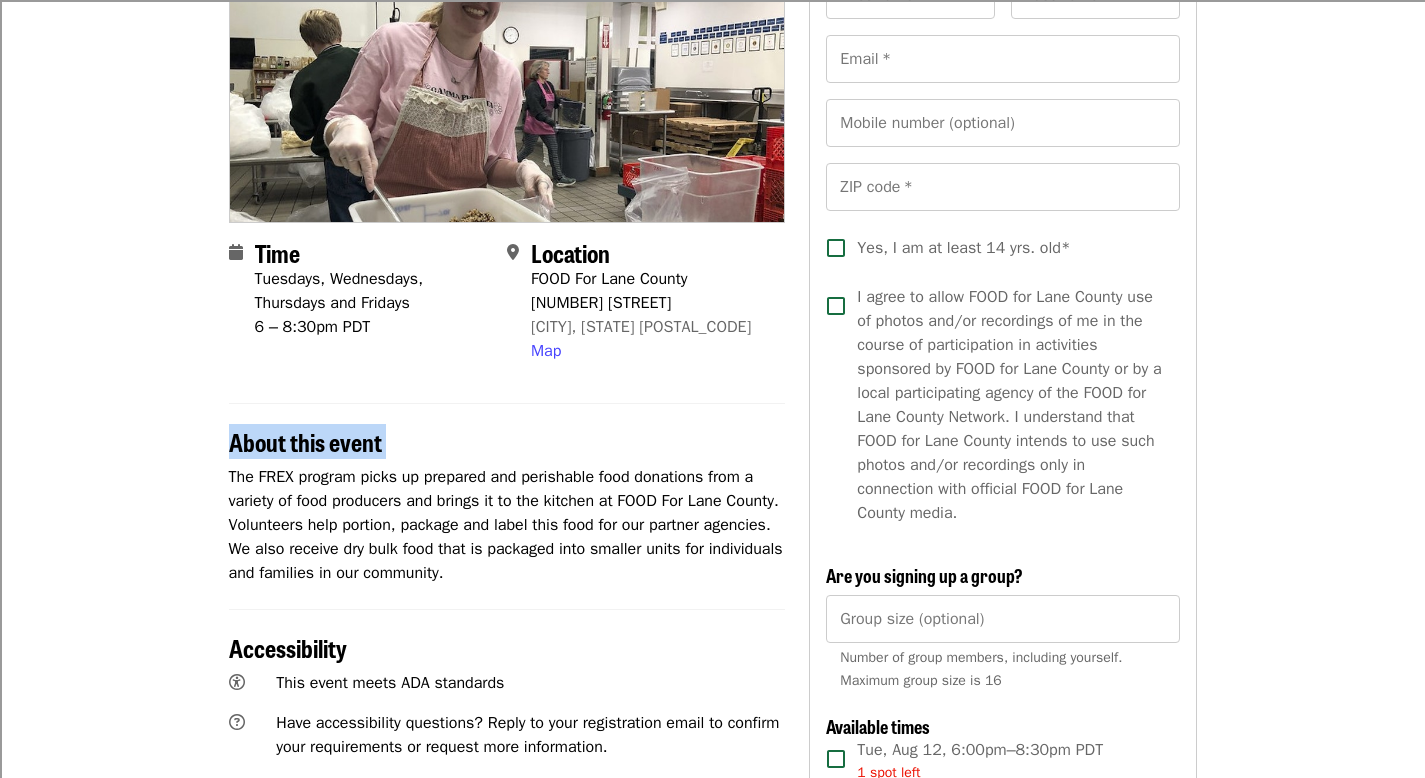 click on "About this event" at bounding box center (305, 441) 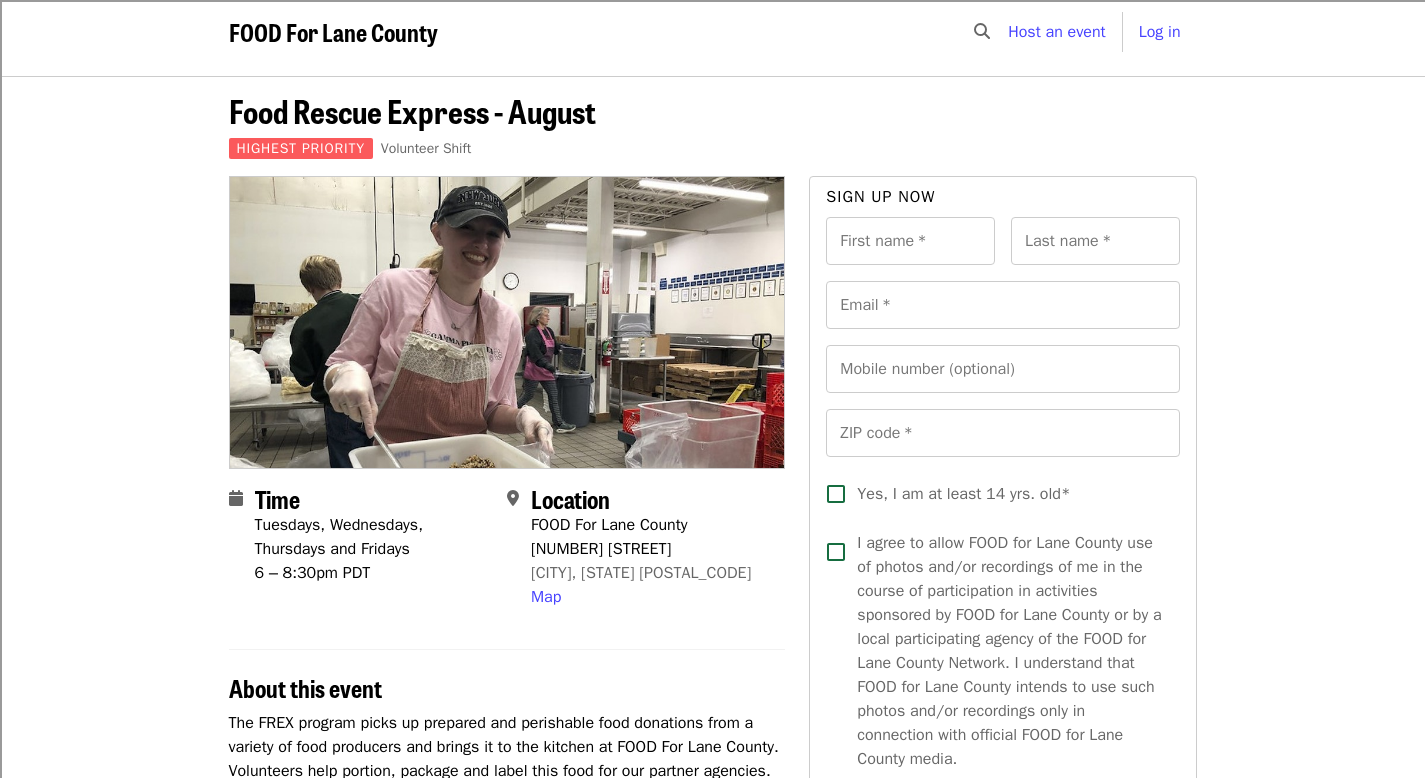 scroll, scrollTop: 0, scrollLeft: 0, axis: both 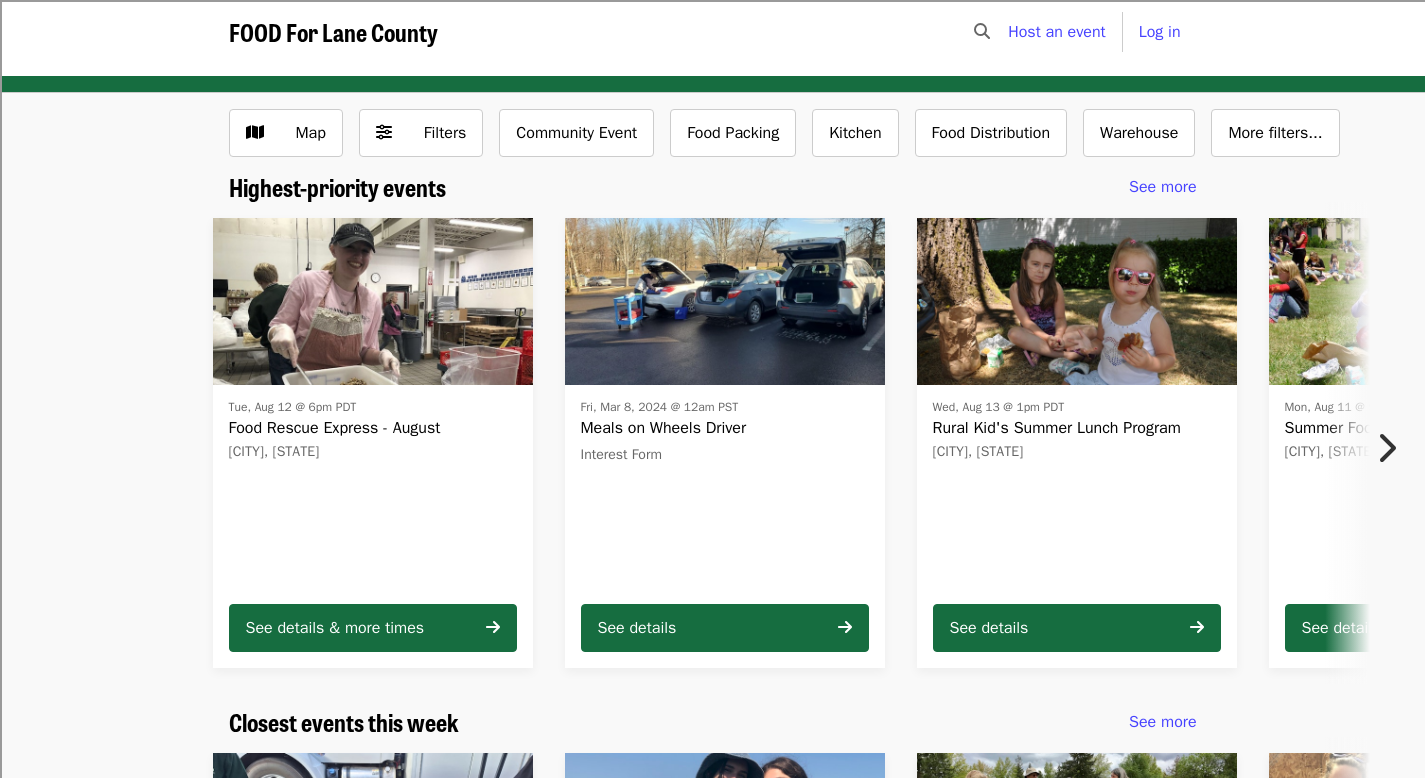 click on "Rural Kid's Summer Lunch Program" at bounding box center (1077, 428) 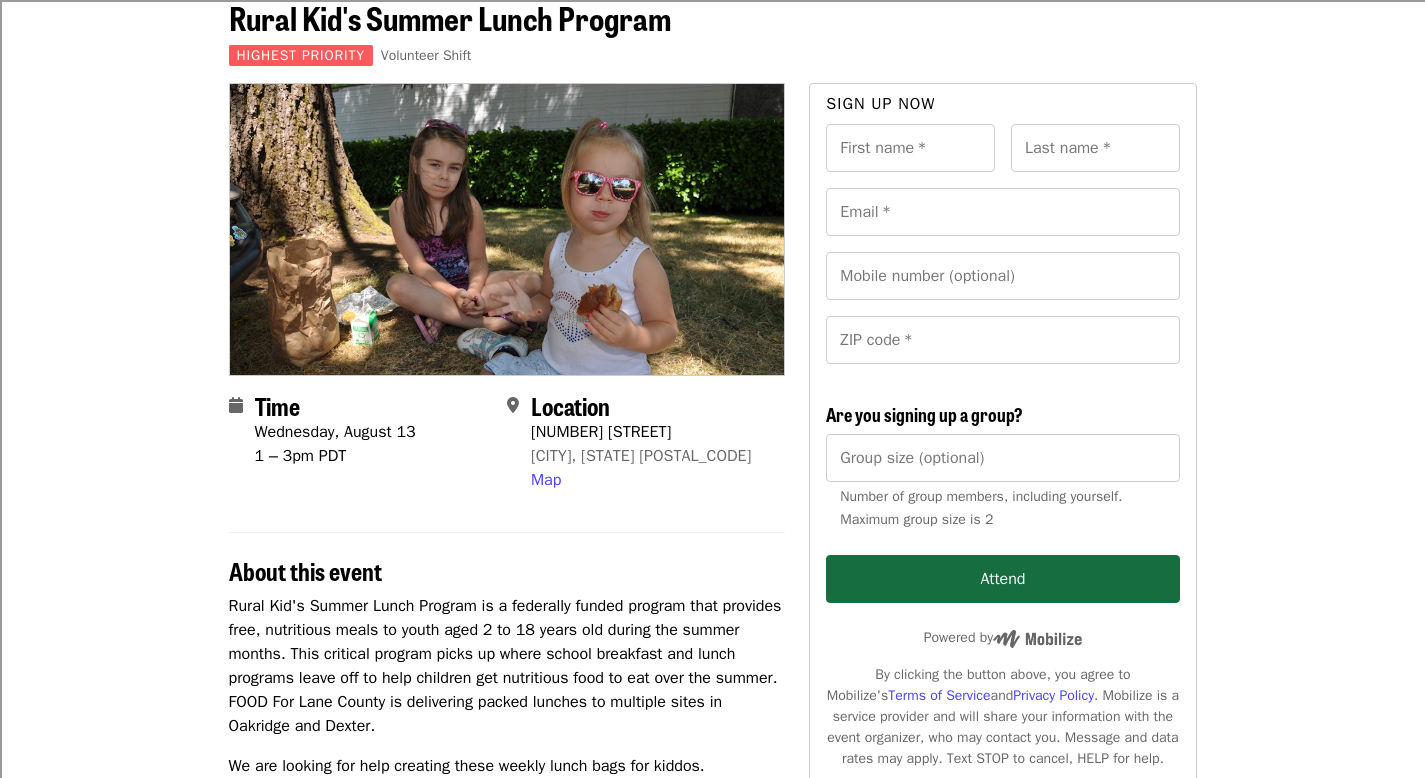 scroll, scrollTop: 106, scrollLeft: 0, axis: vertical 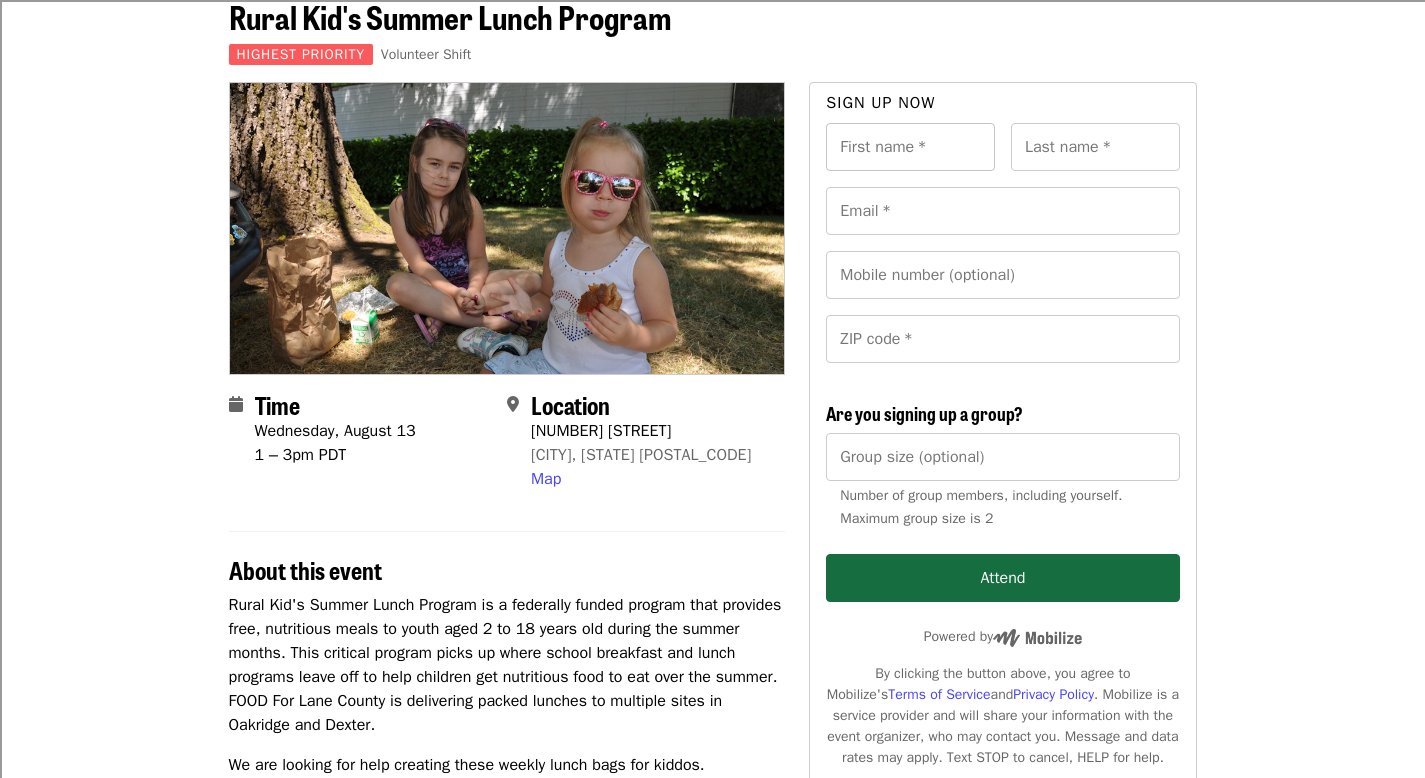 click on "First name   *" at bounding box center [910, 147] 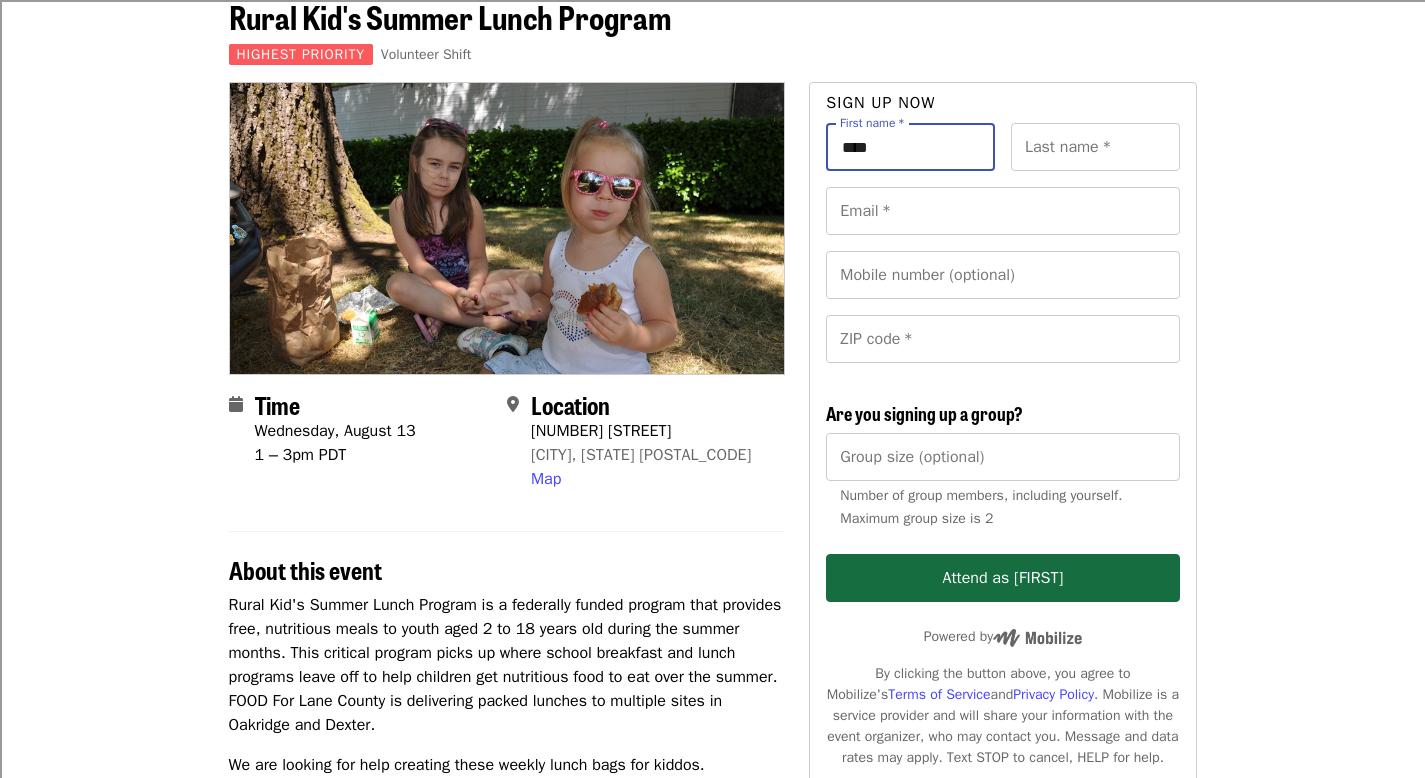 type on "****" 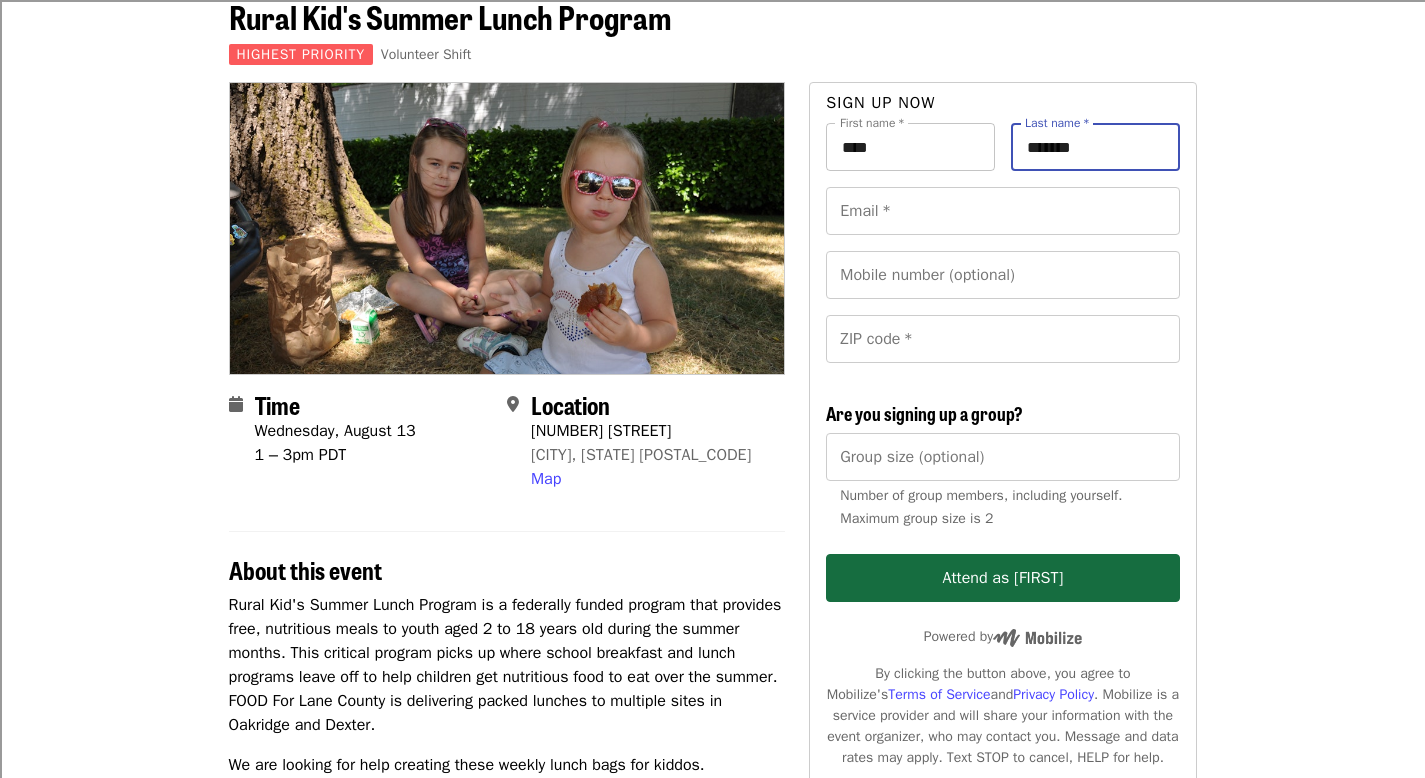 type on "*******" 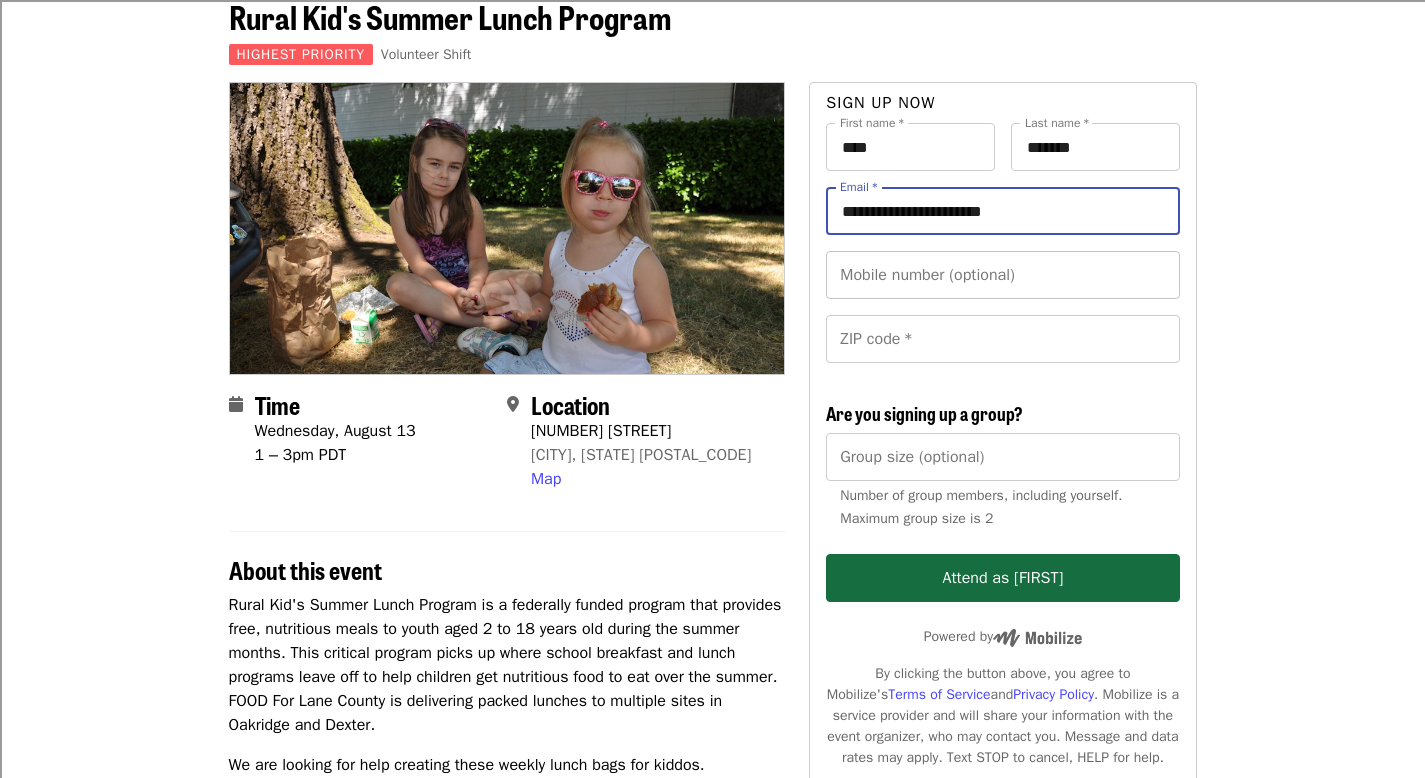 type on "**********" 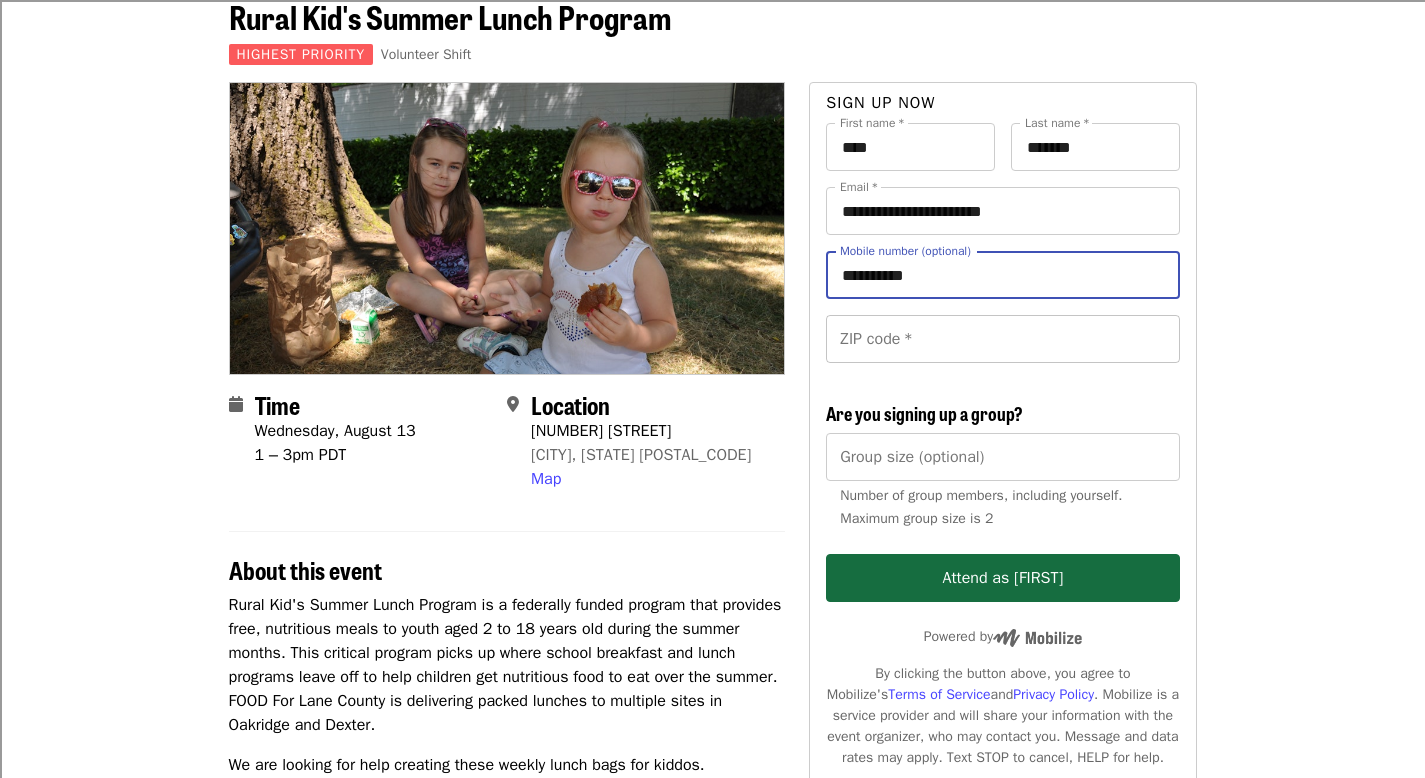 type on "**********" 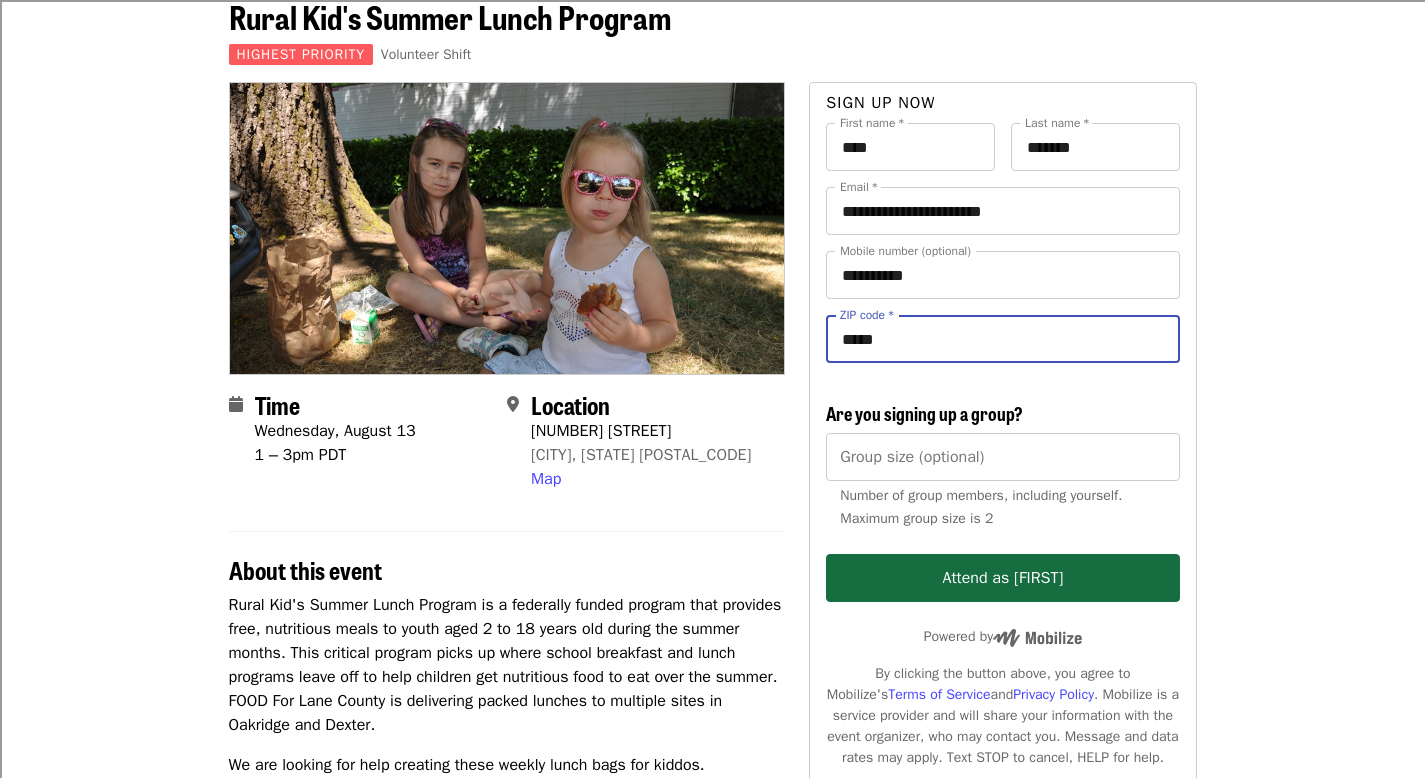 type on "*****" 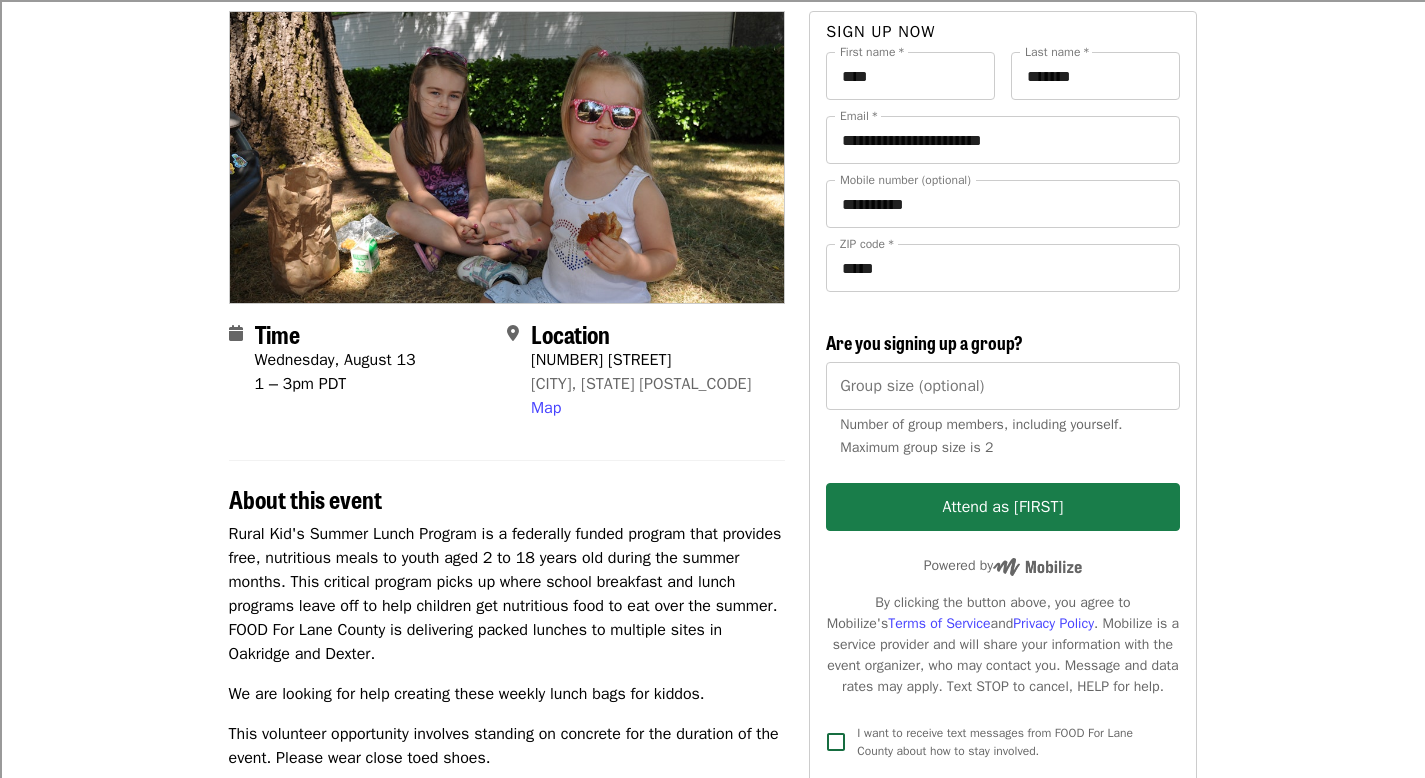 scroll, scrollTop: 171, scrollLeft: 0, axis: vertical 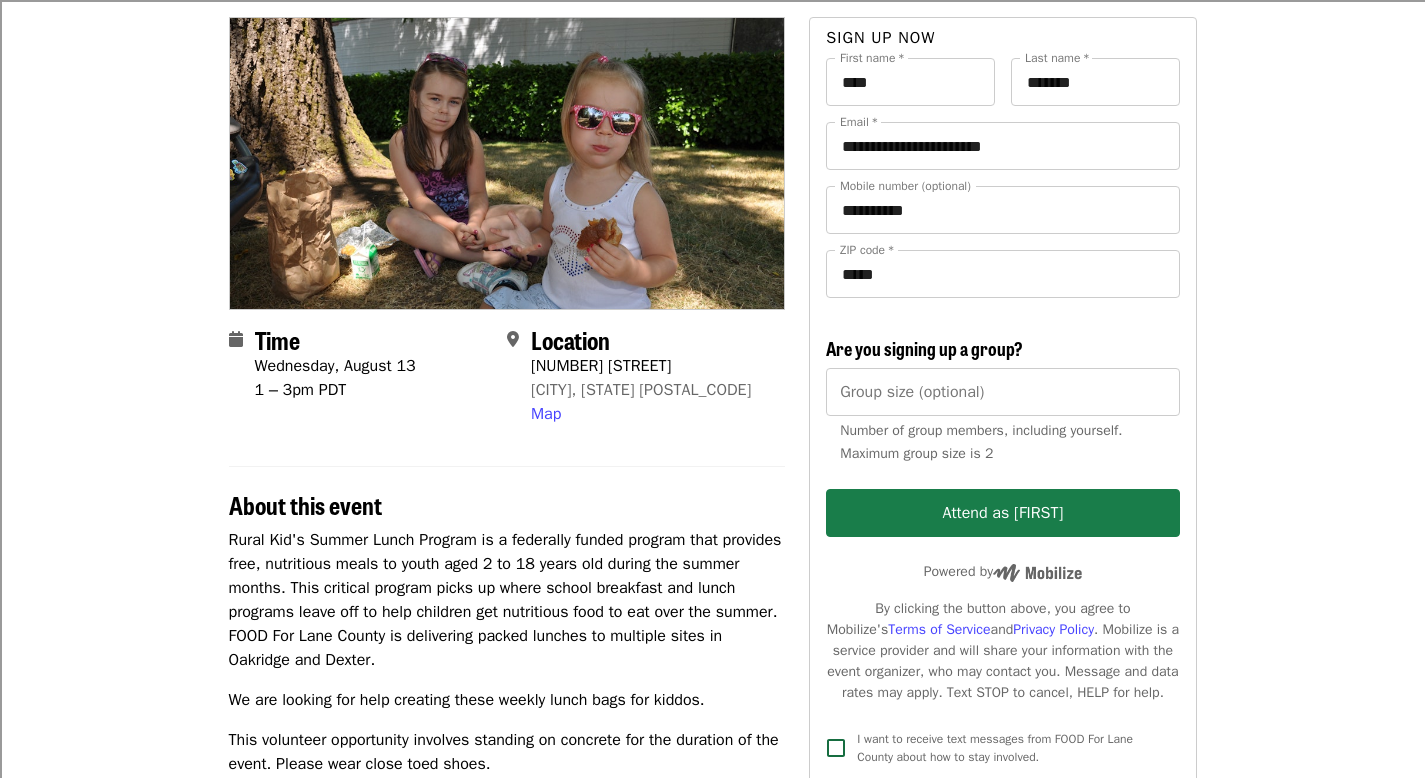 click on "Attend as [FIRST]" at bounding box center (1002, 513) 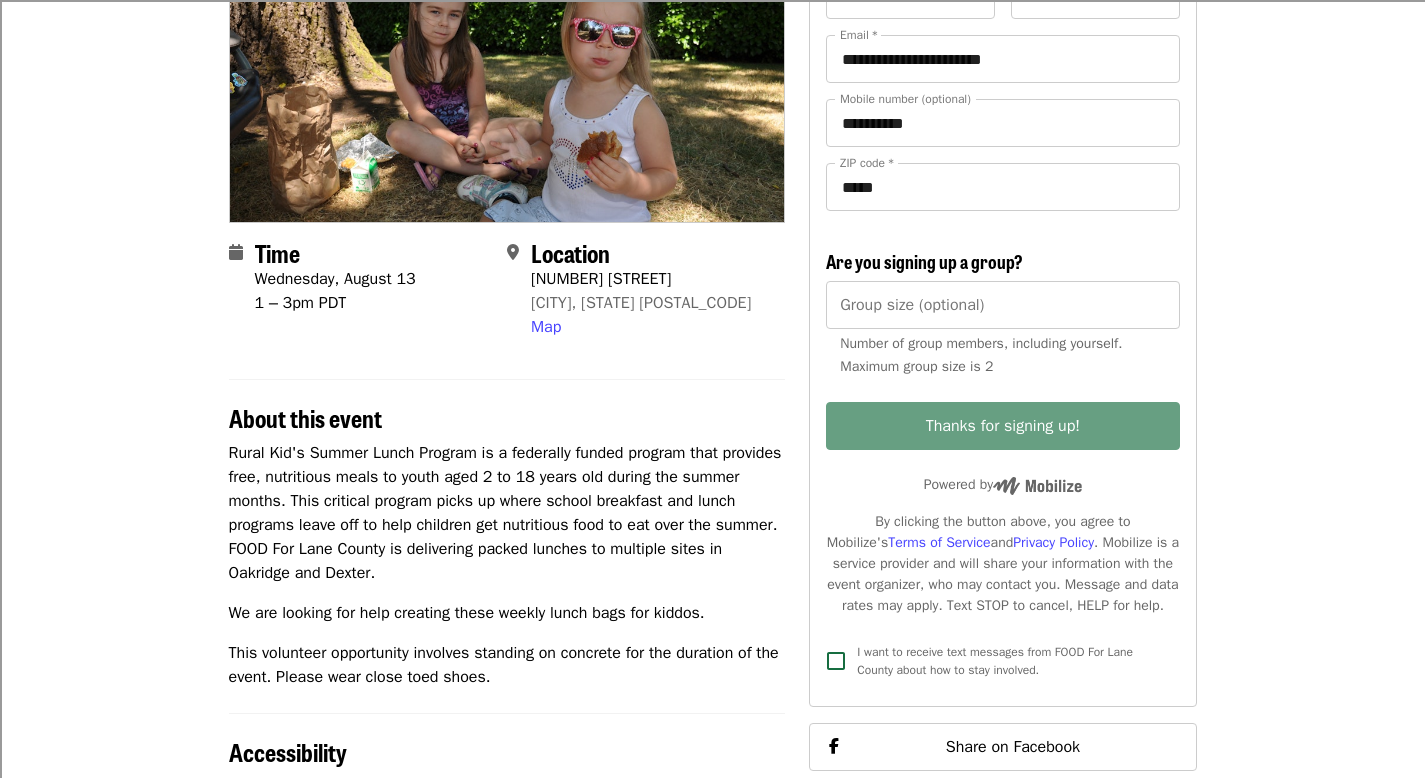 scroll, scrollTop: 304, scrollLeft: 0, axis: vertical 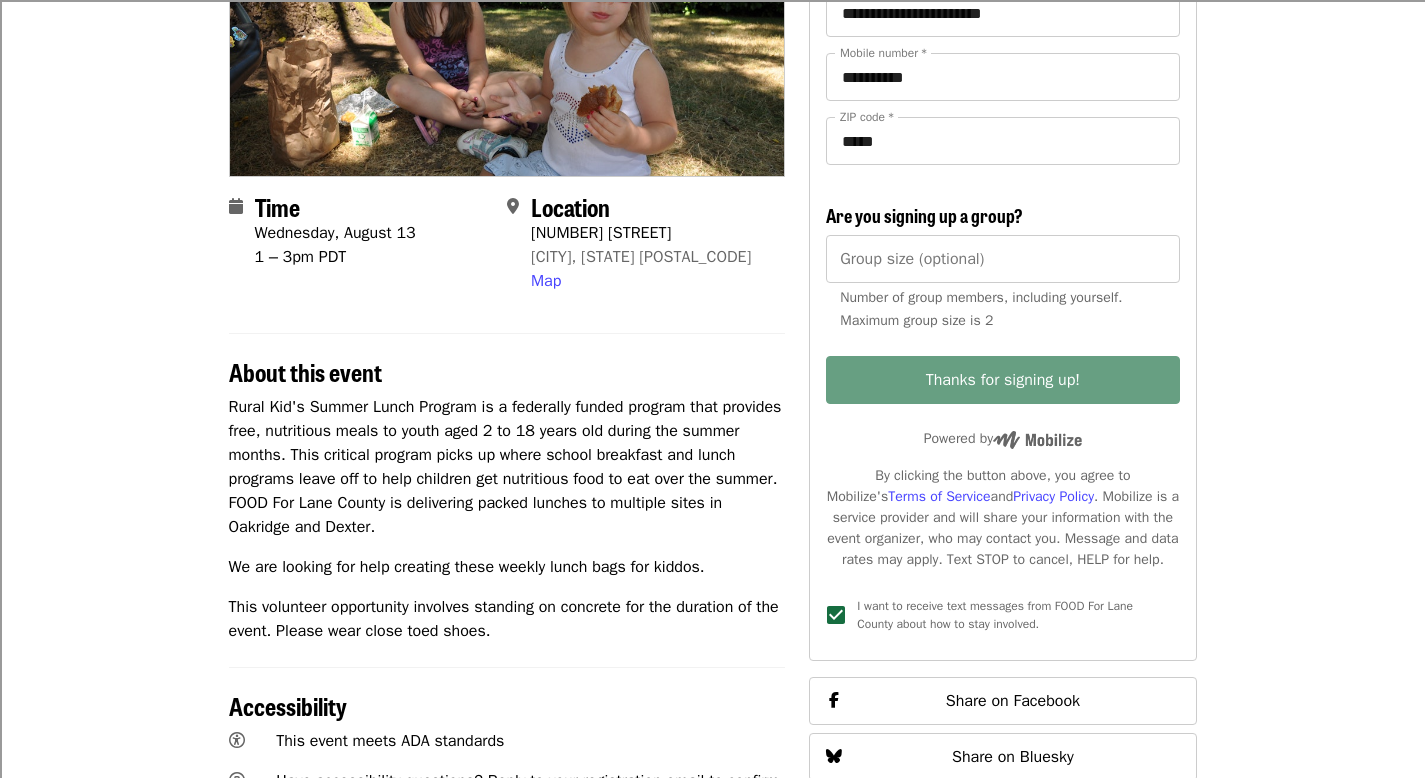 click on "I want to receive text messages from FOOD For Lane County about how to stay involved." at bounding box center [995, 615] 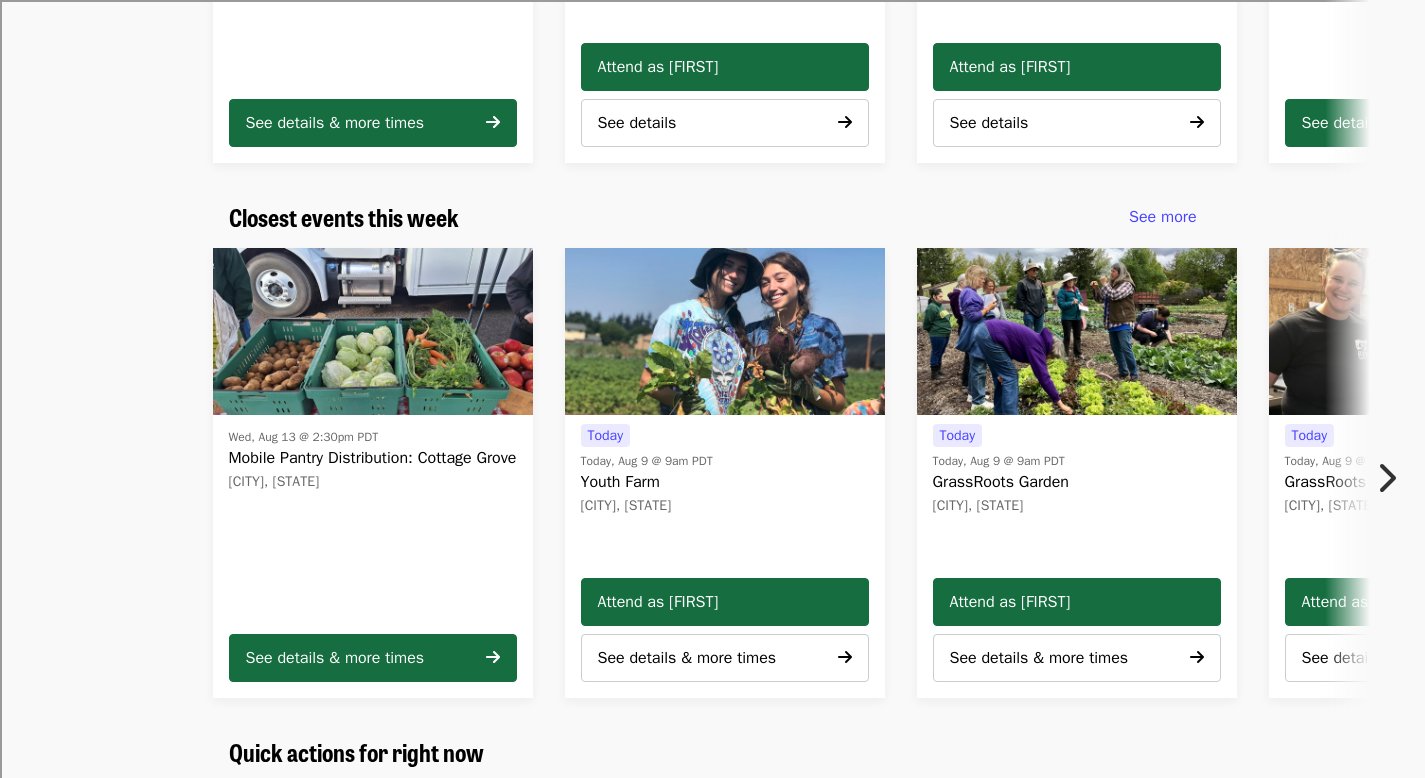 scroll, scrollTop: 535, scrollLeft: 0, axis: vertical 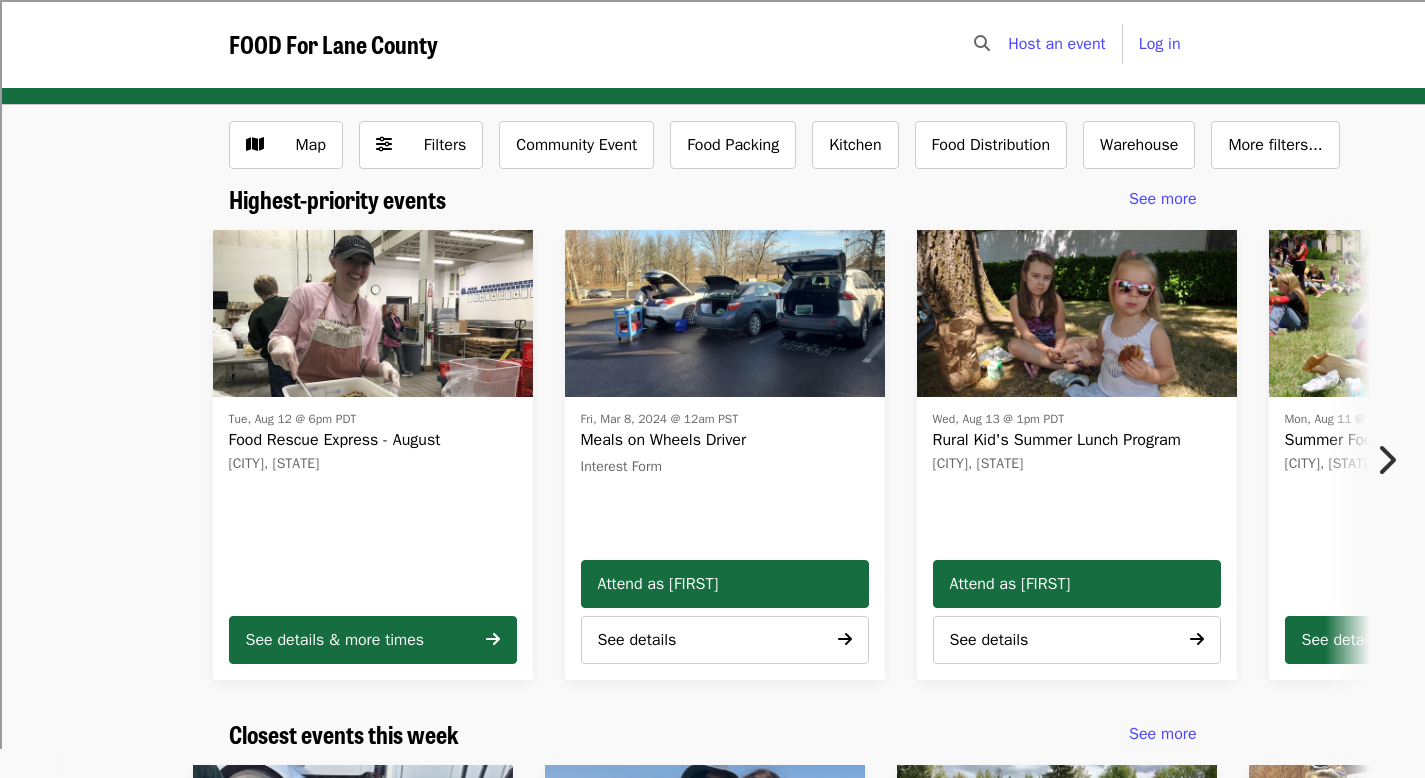 click at bounding box center [1386, 460] 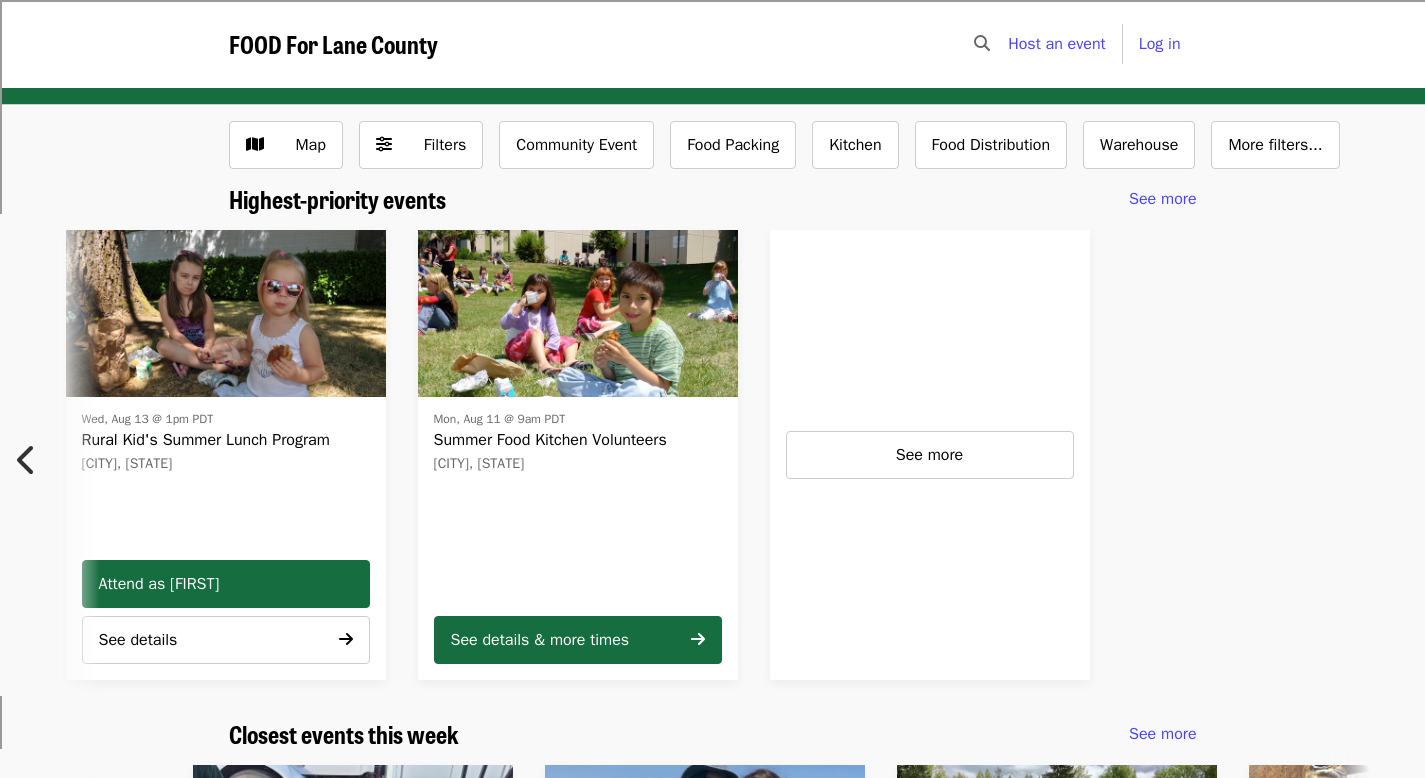 scroll, scrollTop: 0, scrollLeft: 888, axis: horizontal 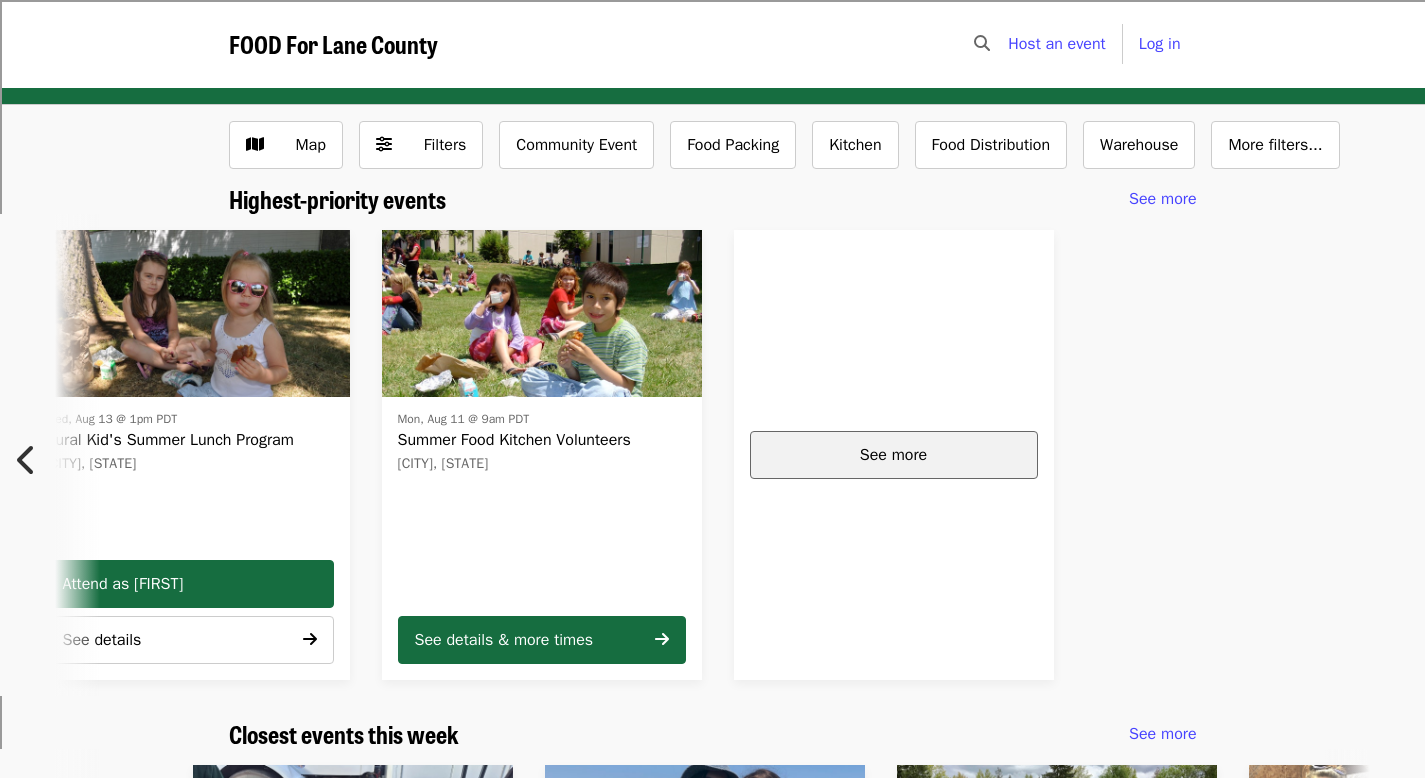 click on "See more" at bounding box center (894, 455) 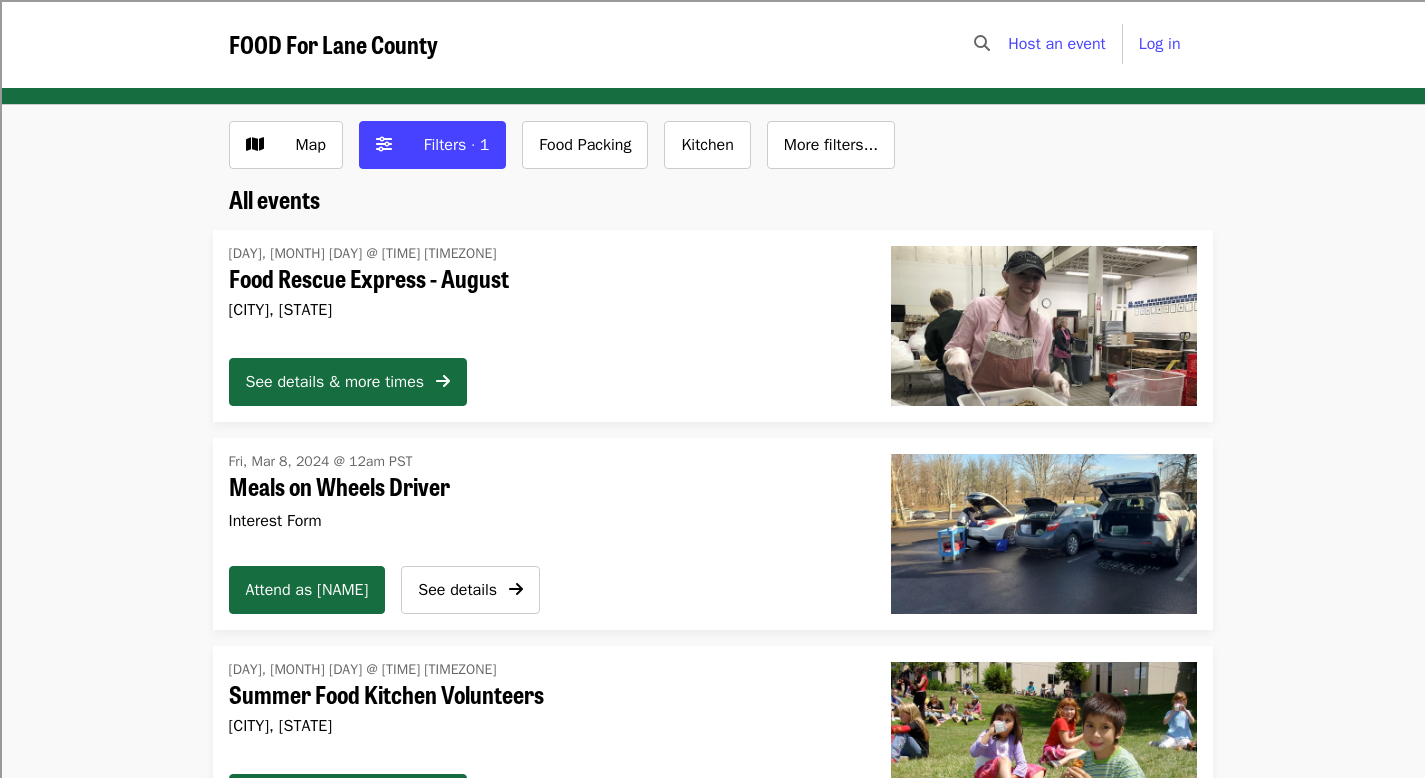 scroll, scrollTop: 0, scrollLeft: 0, axis: both 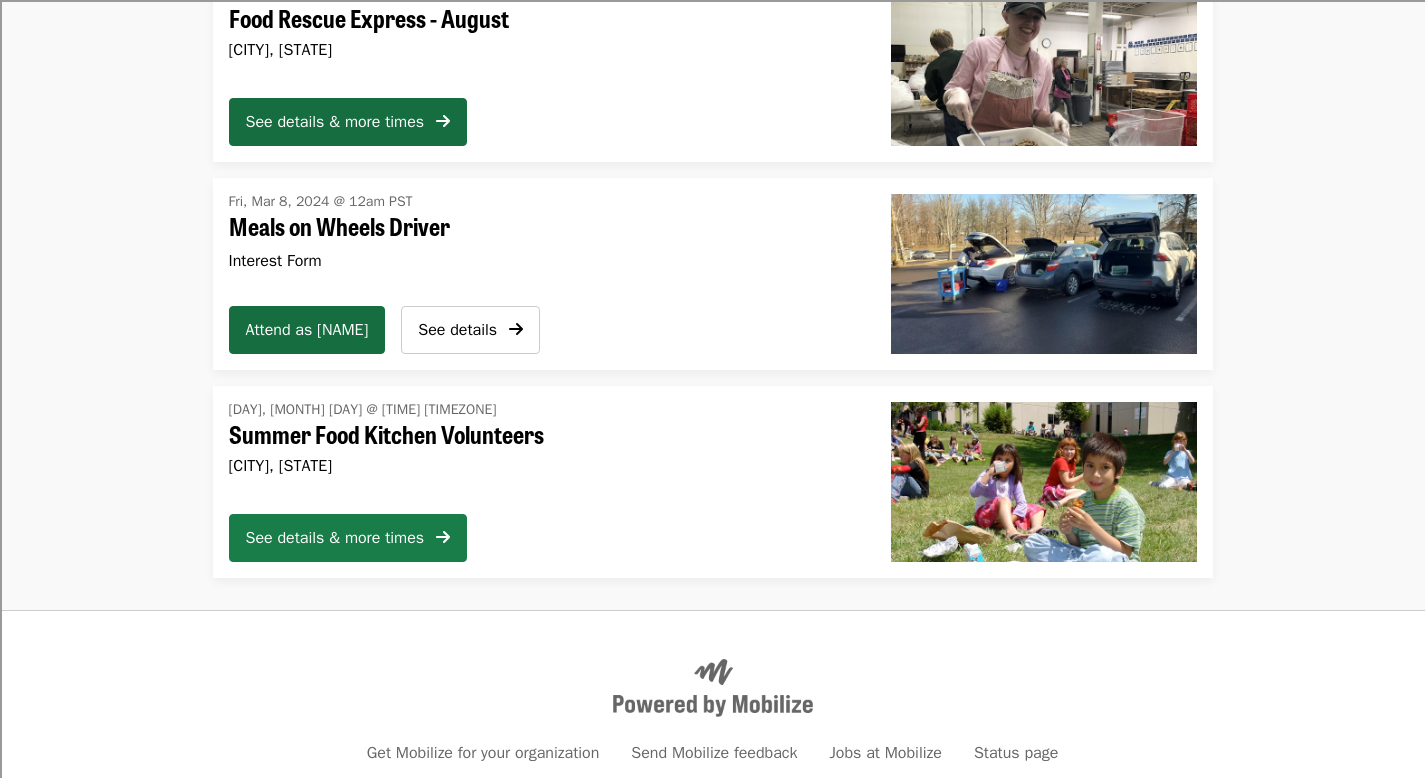click on "See details & more times" at bounding box center [348, 538] 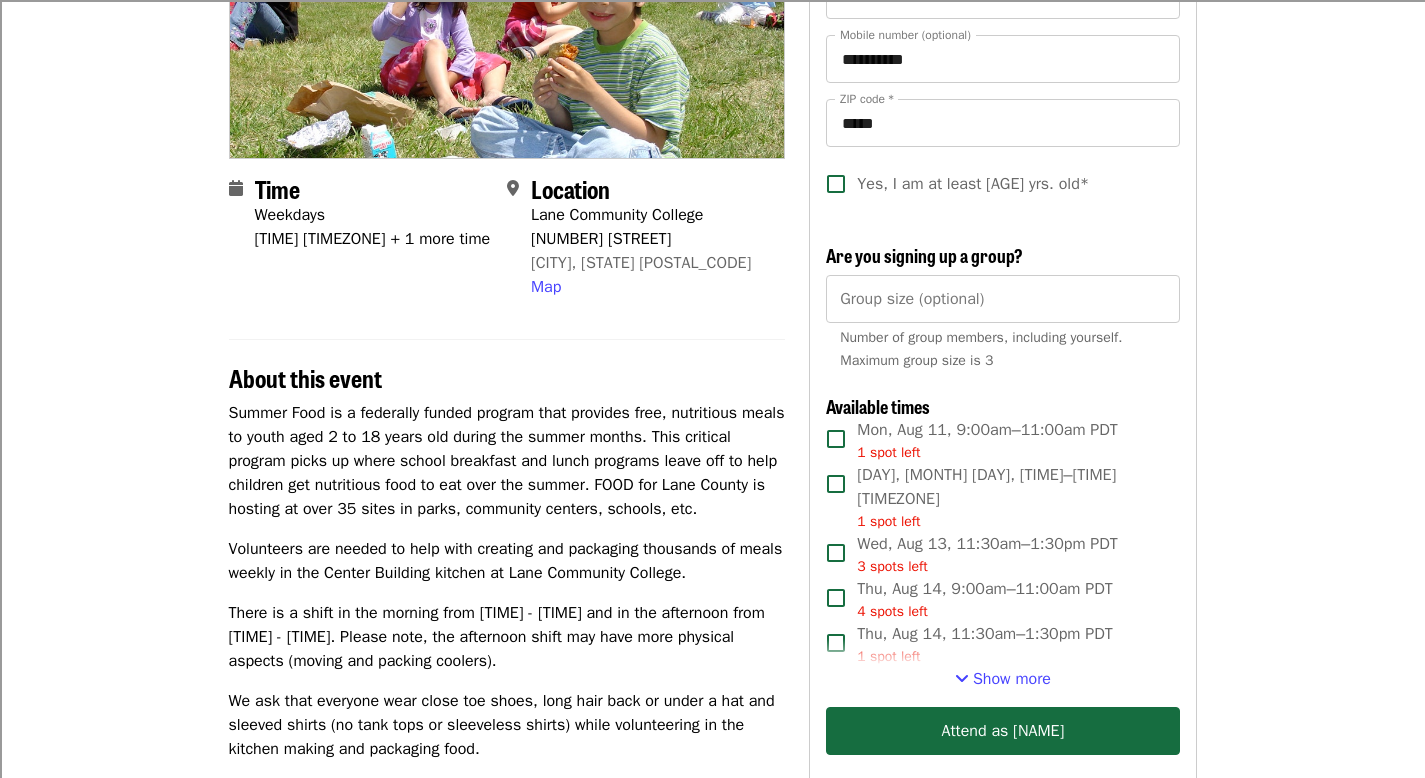scroll, scrollTop: 333, scrollLeft: 0, axis: vertical 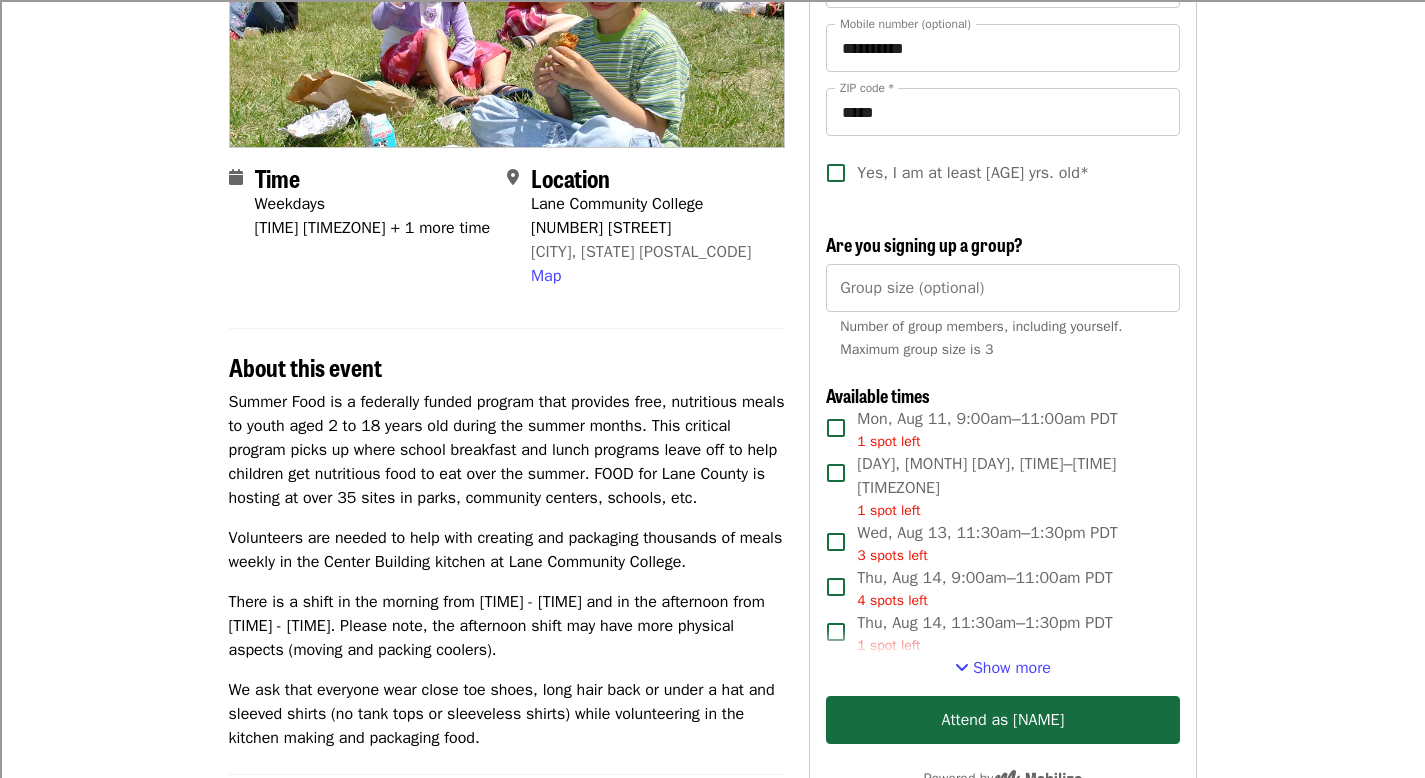 click on "[DAY], [MONTH] [DAY], [TIME]–[TIME] [TIMEZONE] [NUMBER] spots left" at bounding box center [984, 588] 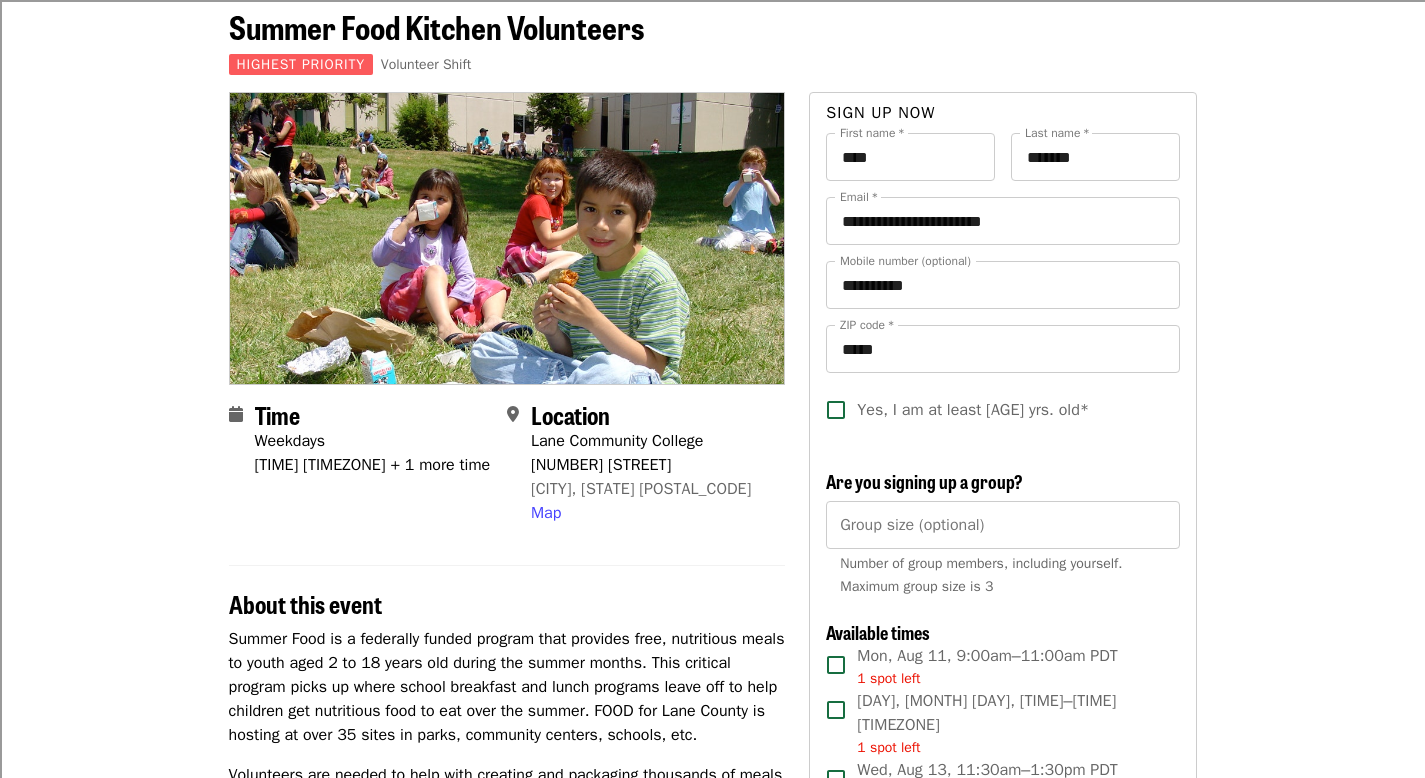 scroll, scrollTop: 95, scrollLeft: 0, axis: vertical 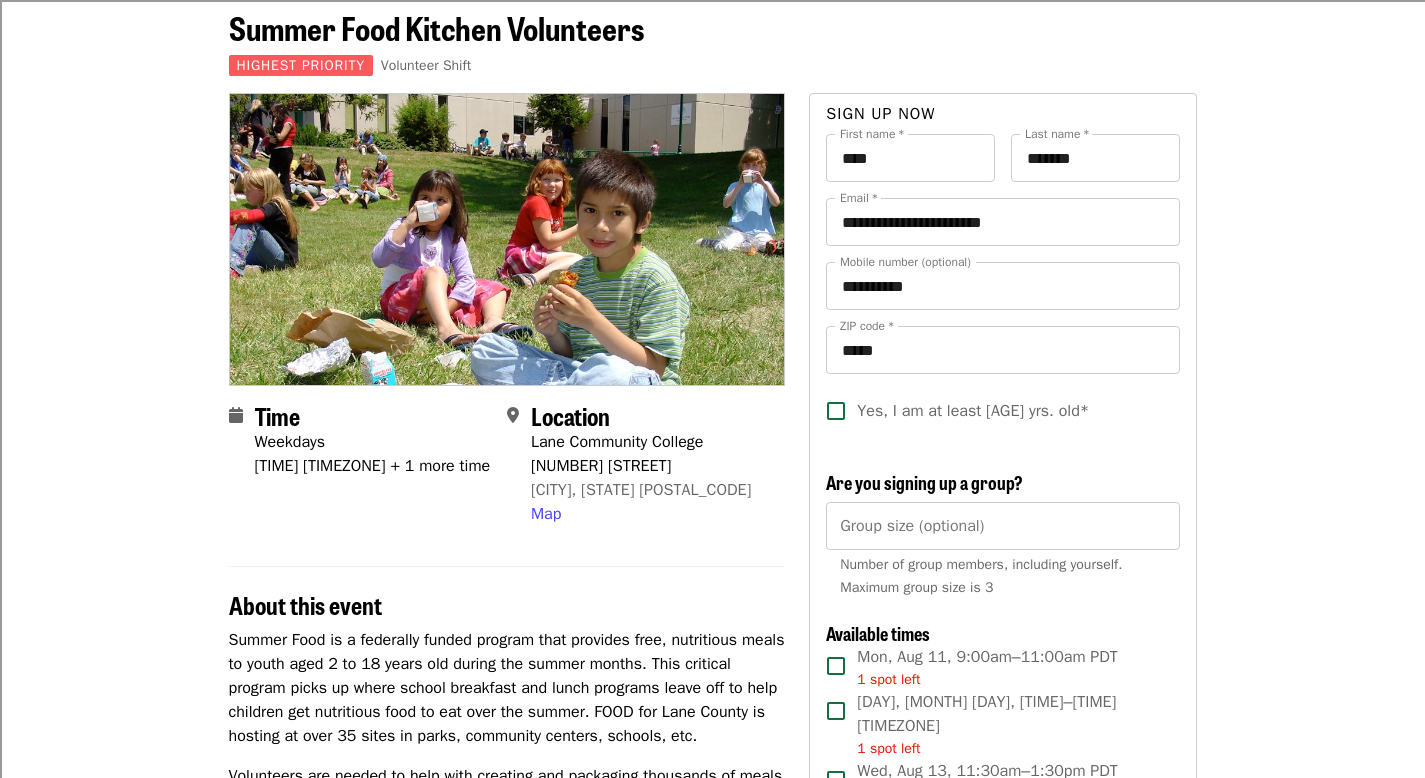 click on "Yes, I am at least [AGE] yrs. old*" at bounding box center (973, 411) 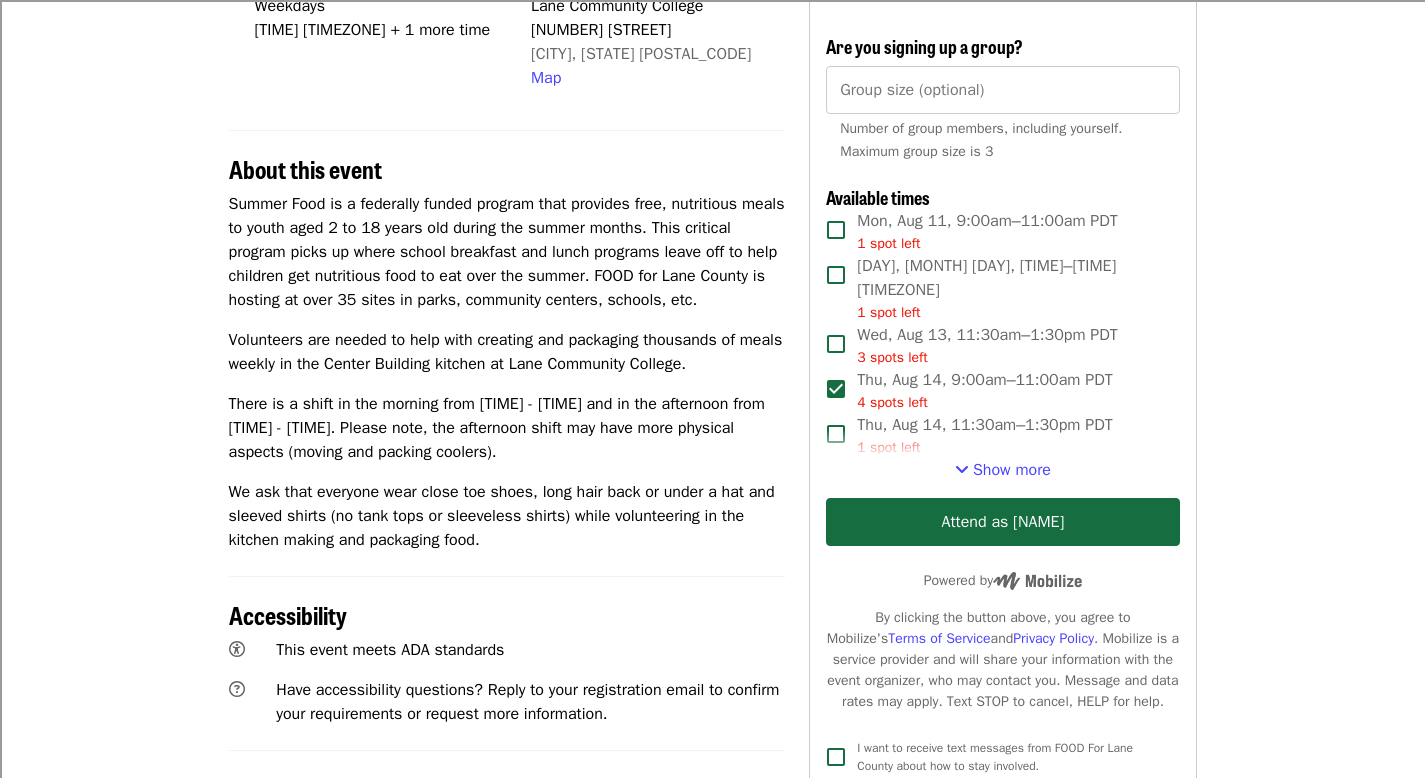 scroll, scrollTop: 565, scrollLeft: 0, axis: vertical 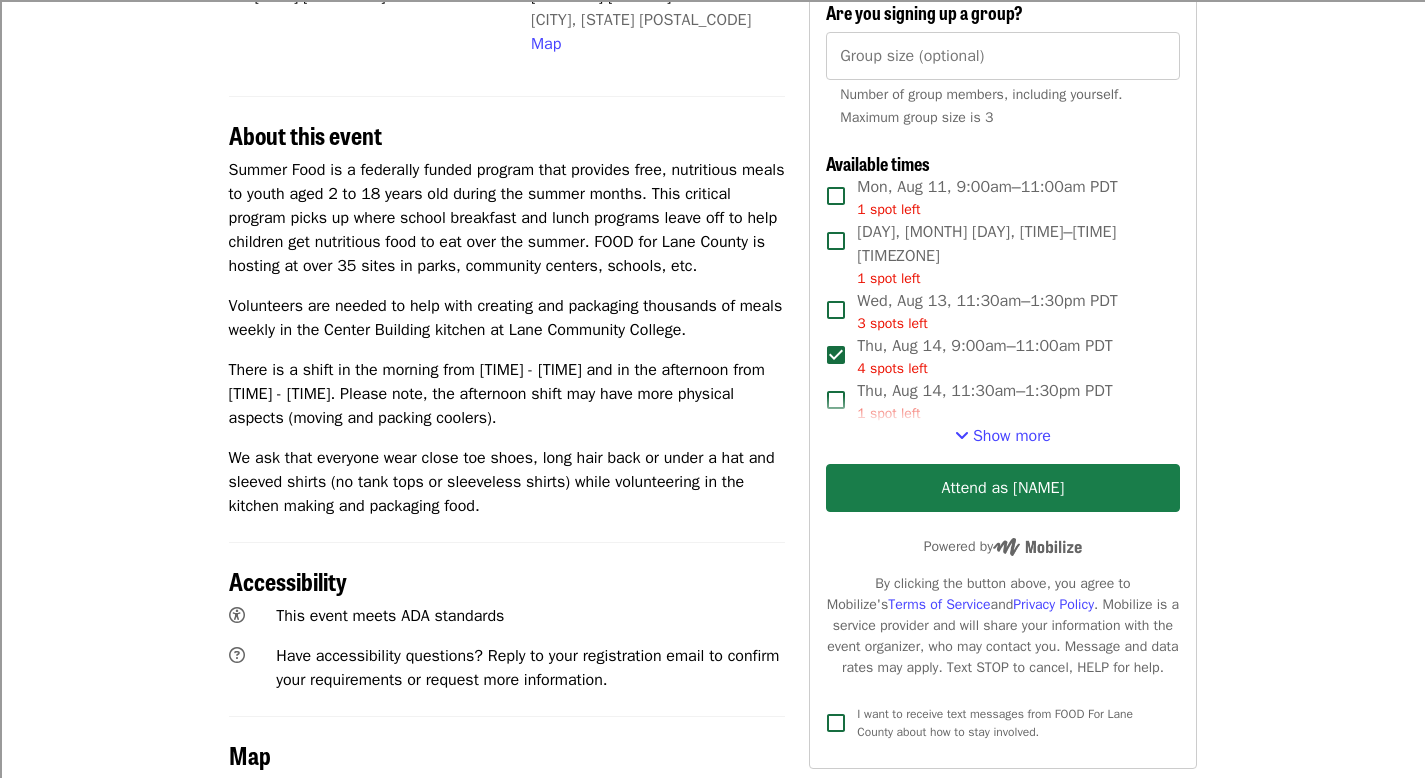 click on "Attend as [NAME]" at bounding box center (1002, 488) 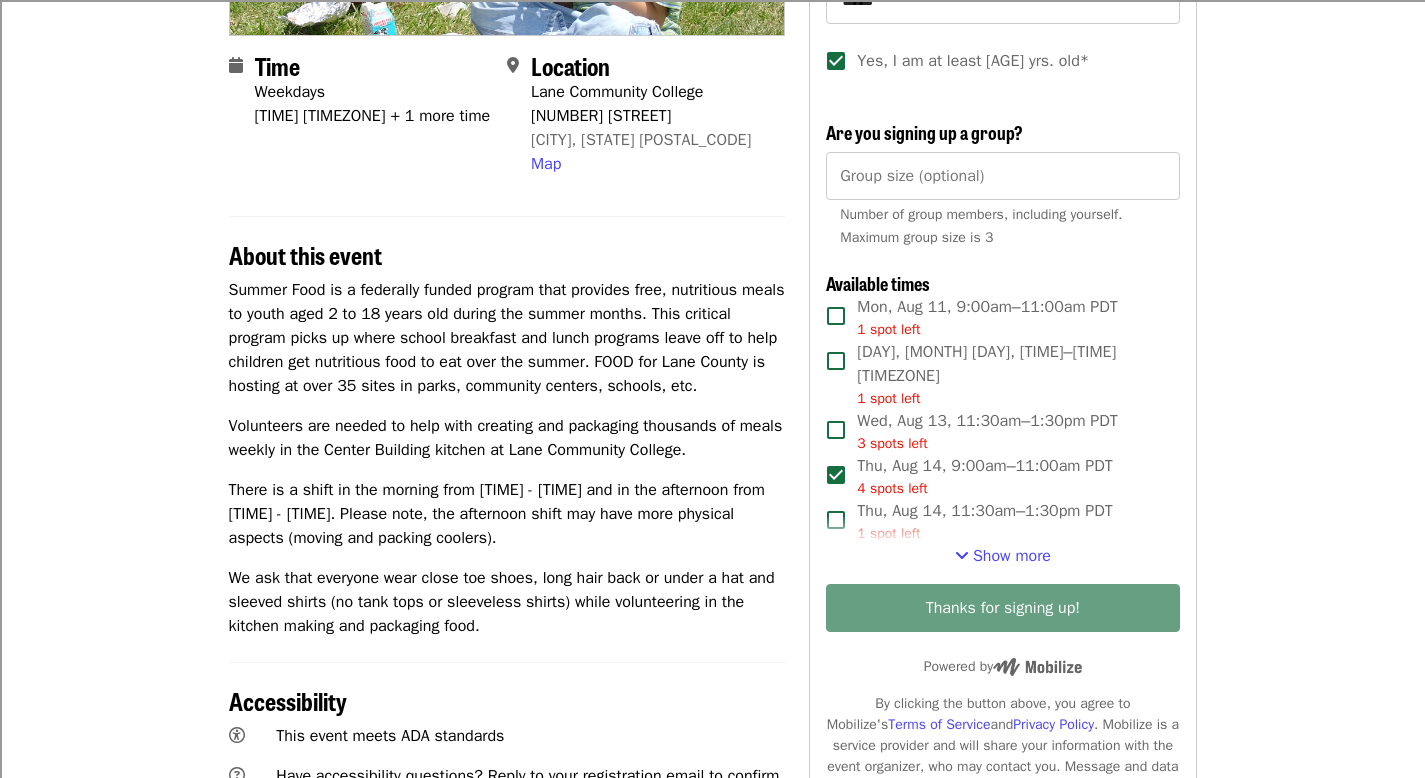 scroll, scrollTop: 564, scrollLeft: 0, axis: vertical 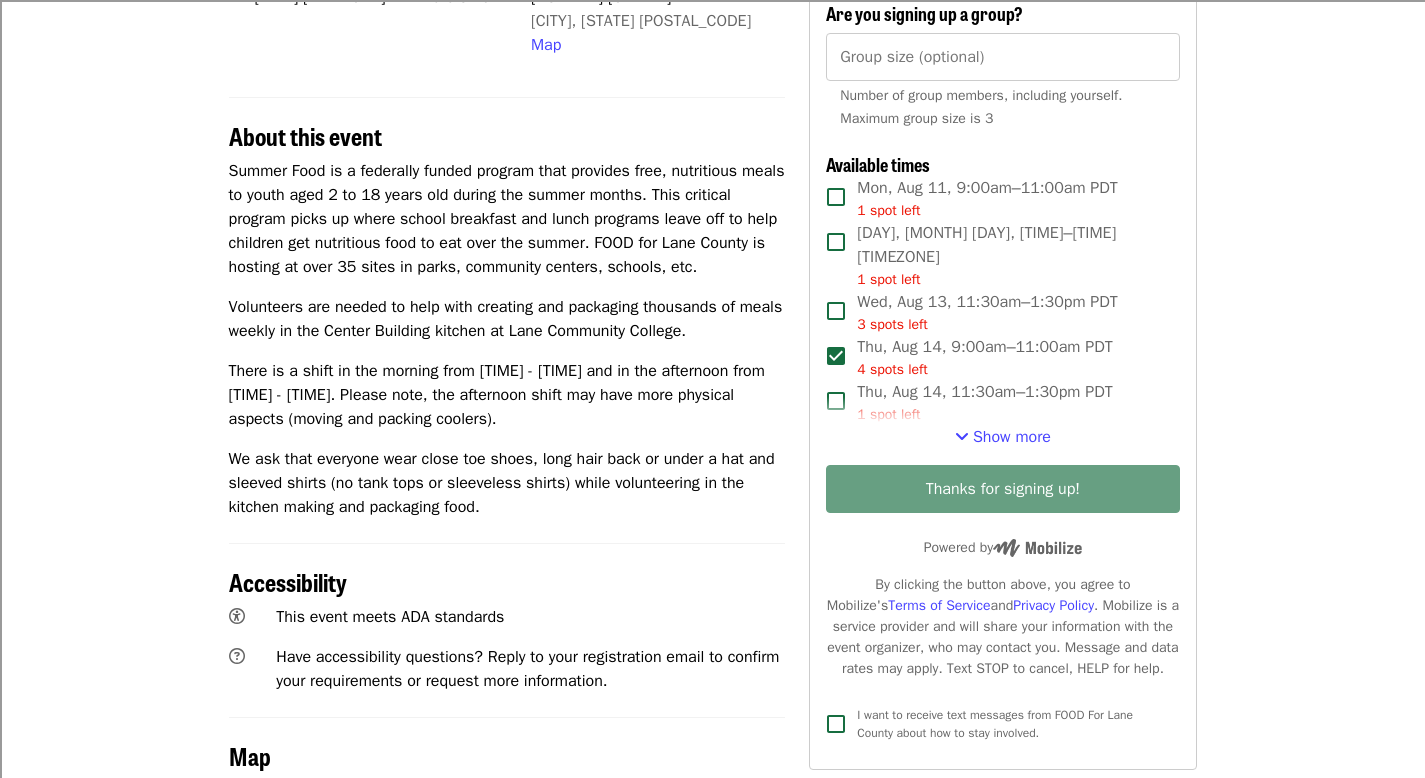 click on "[DAY], [MONTH] [DAY], [TIME]–[TIME] [TIMEZONE] [NUMBER] spots left" at bounding box center (987, 312) 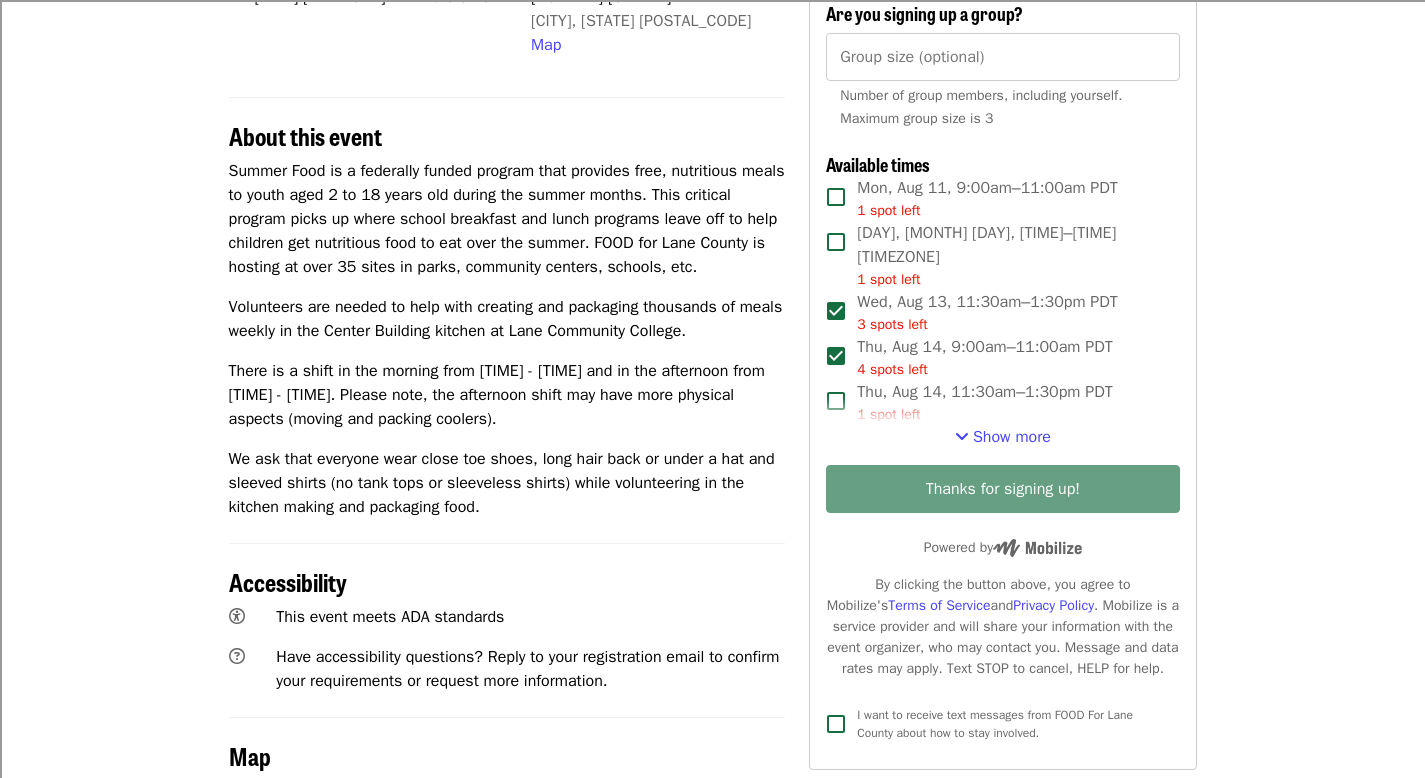 click on "Wed, Aug 13, 11:30am–1:30pm PDT 3 spots left" at bounding box center (987, 312) 